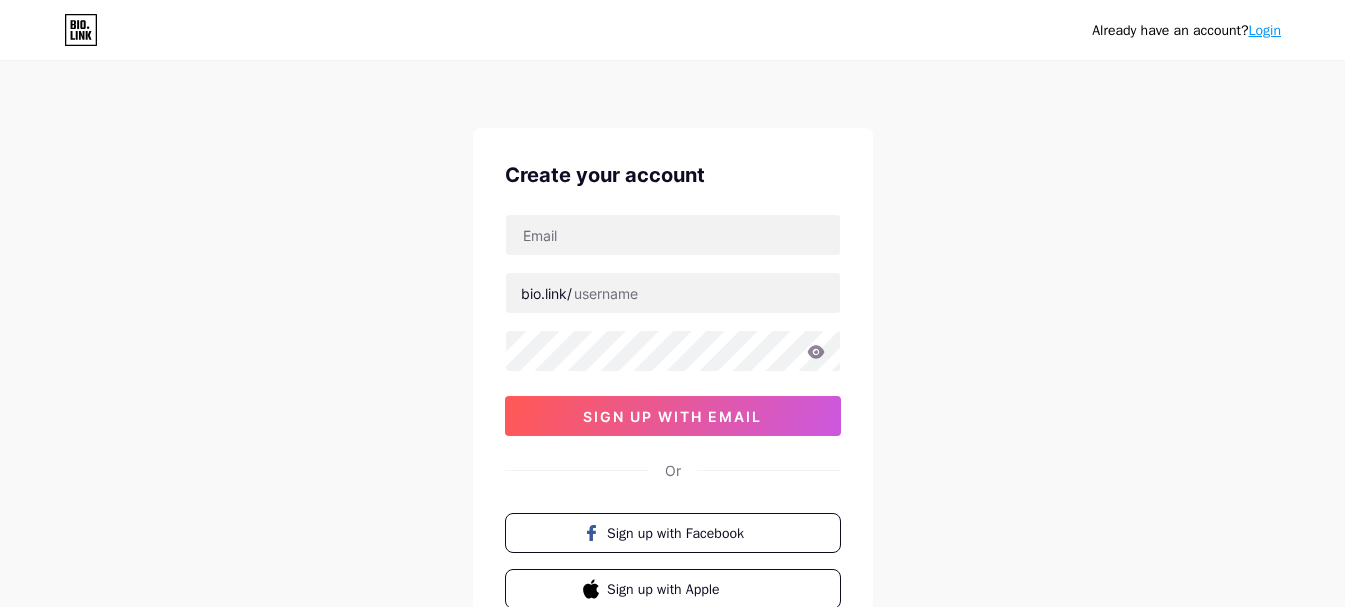 scroll, scrollTop: 0, scrollLeft: 0, axis: both 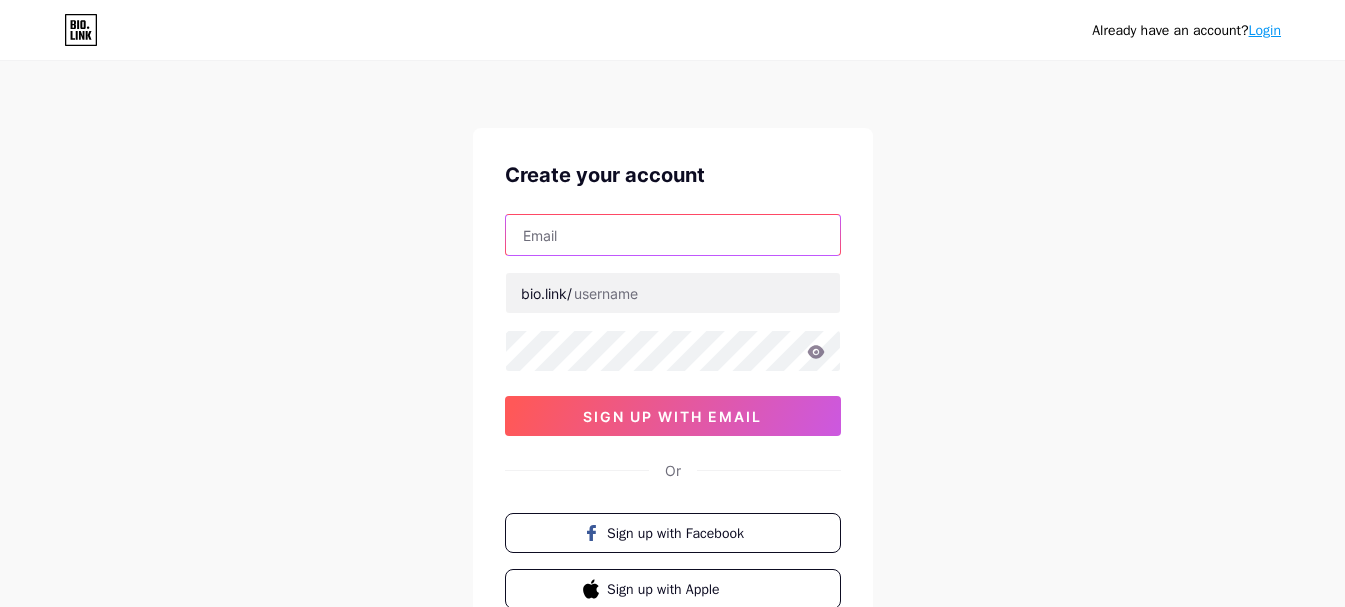 click at bounding box center [673, 235] 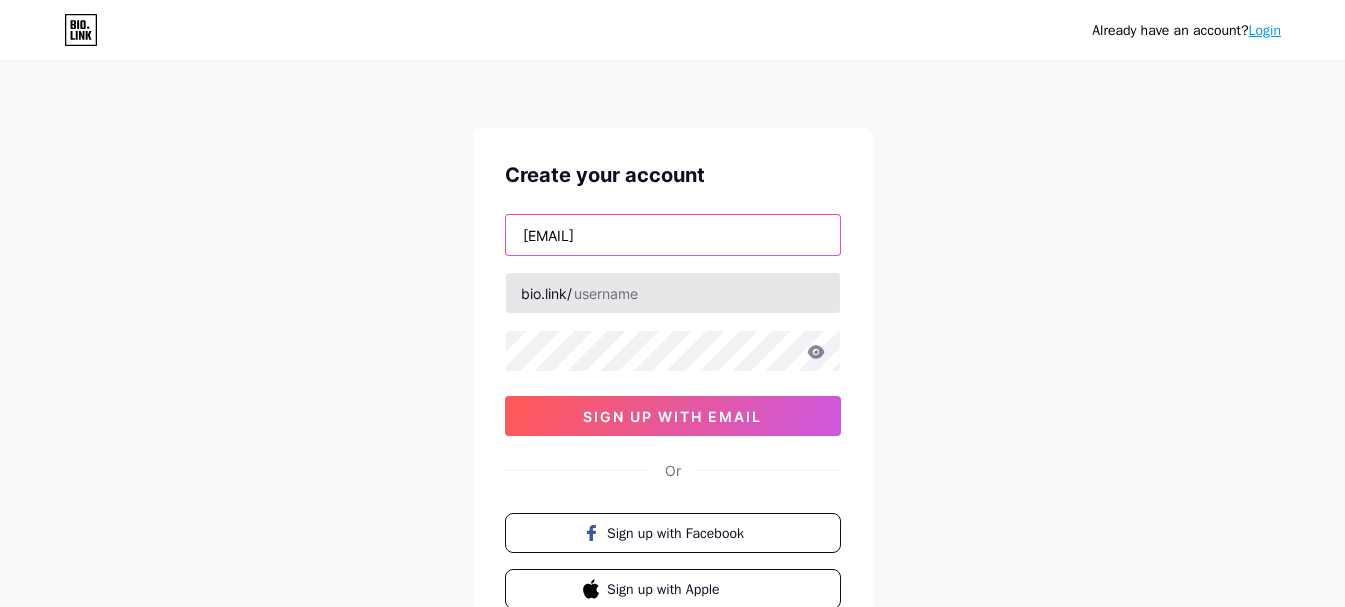 type on "[EMAIL]" 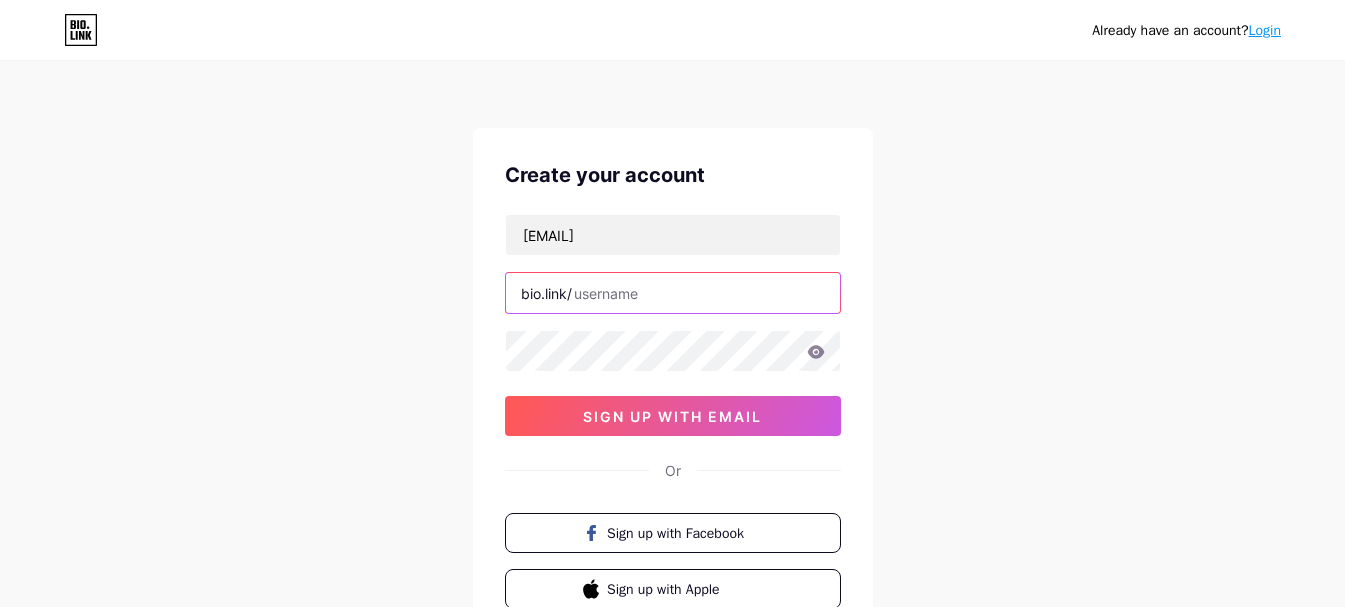 click at bounding box center (673, 293) 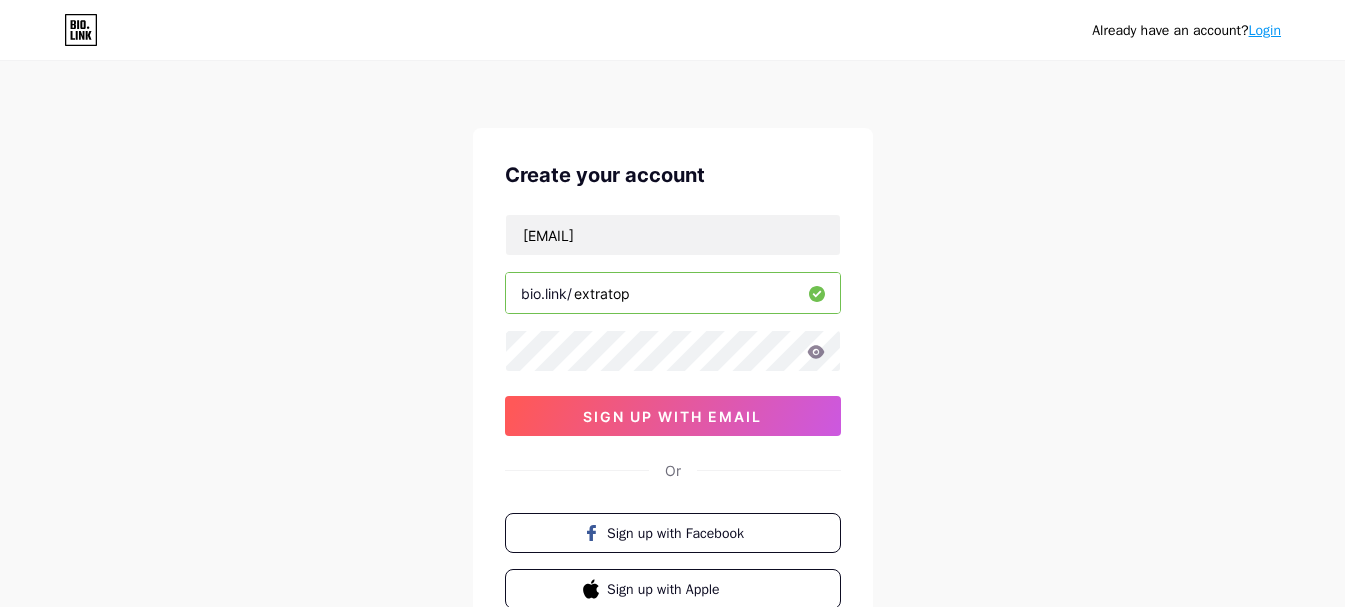 type on "extratop" 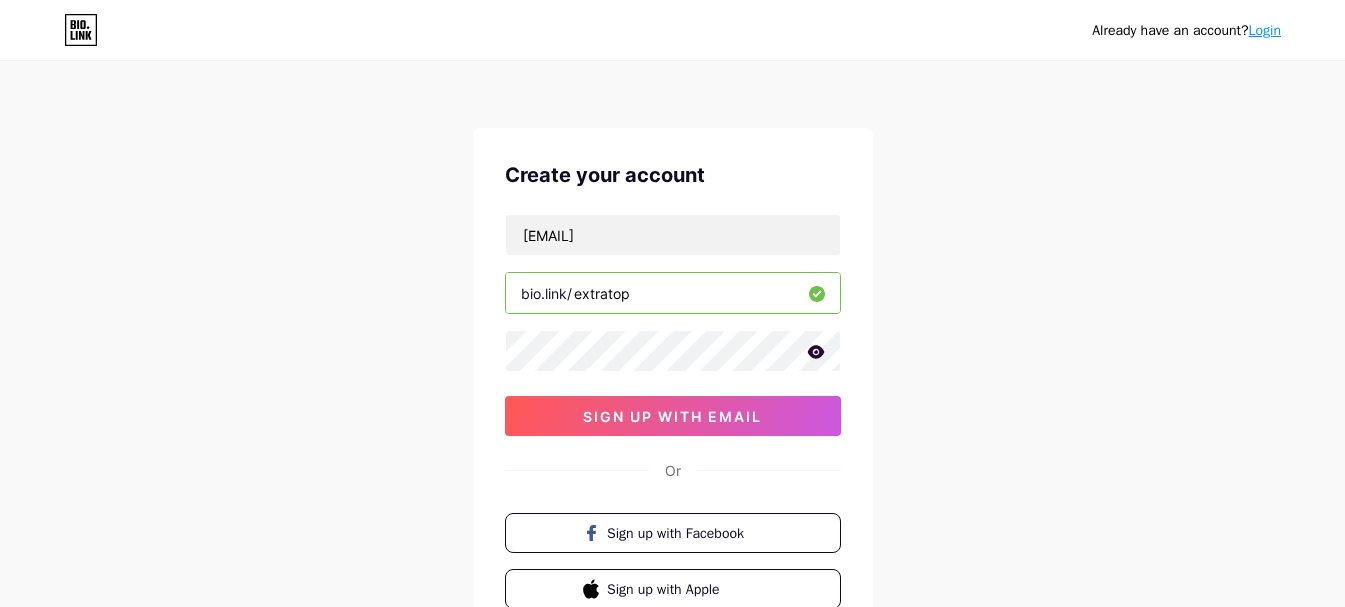click 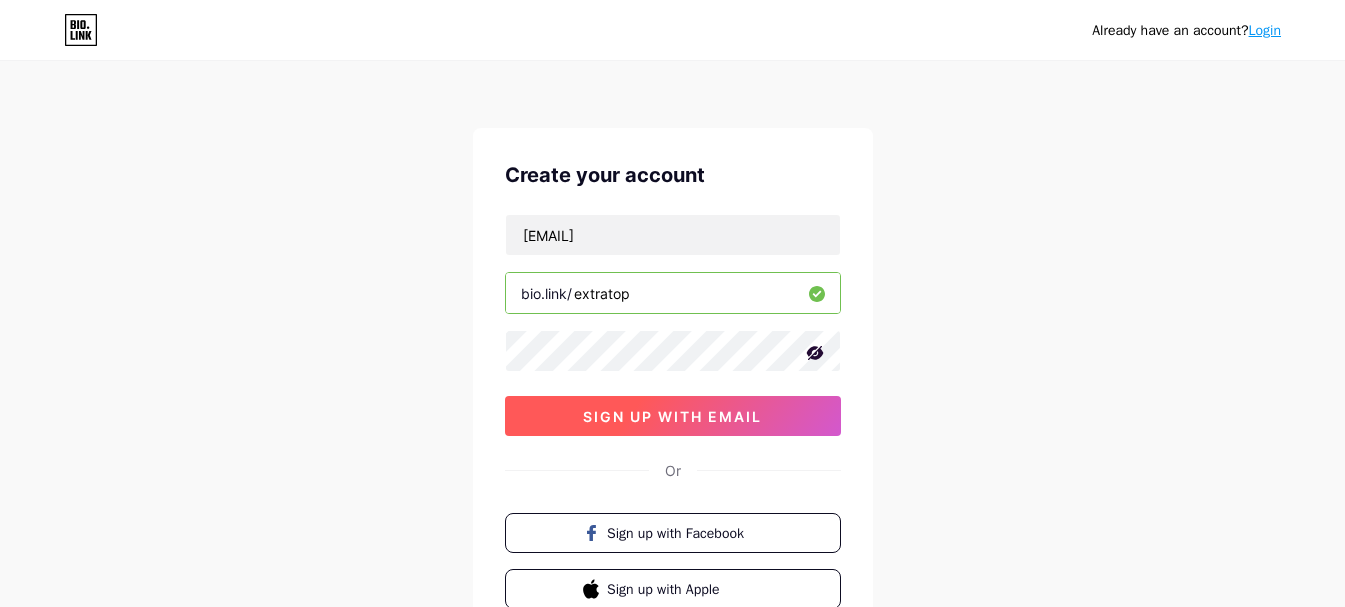 click on "sign up with email" at bounding box center (673, 416) 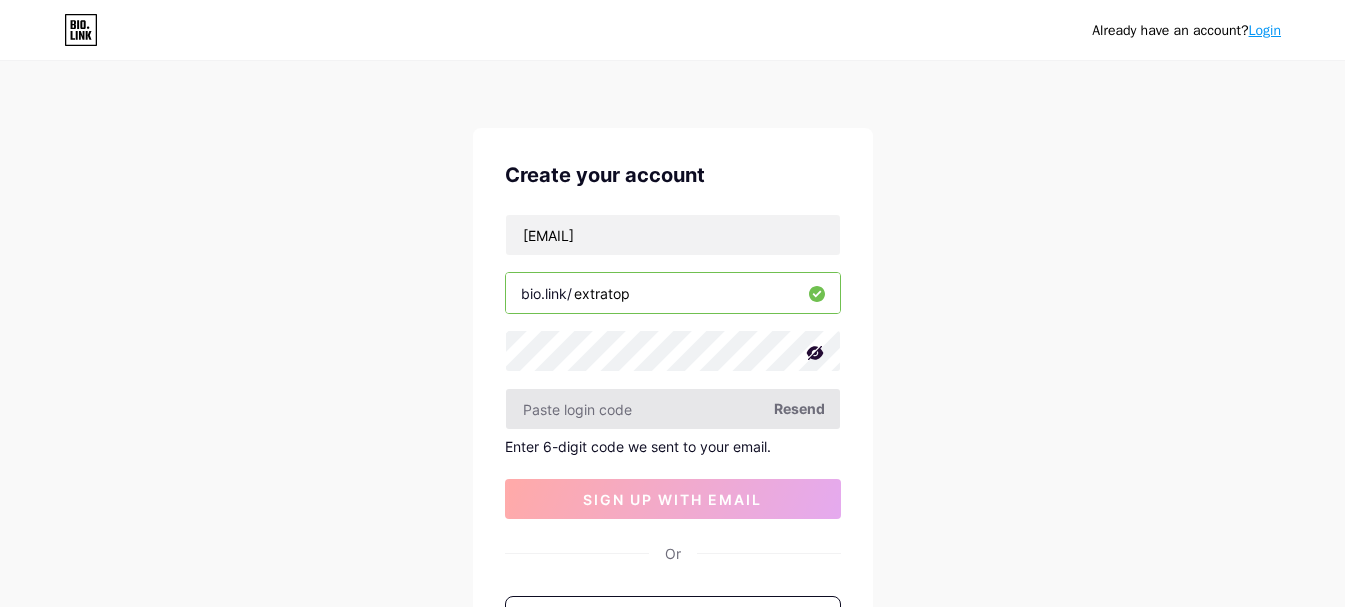 click at bounding box center (673, 409) 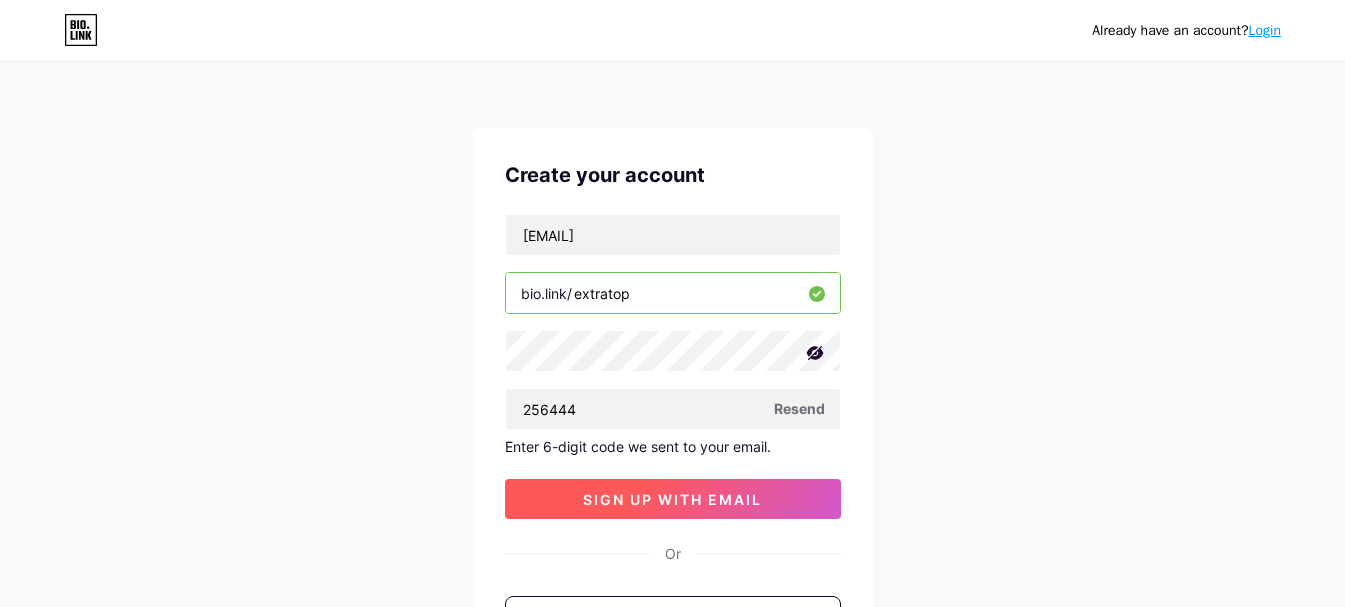 type on "256444" 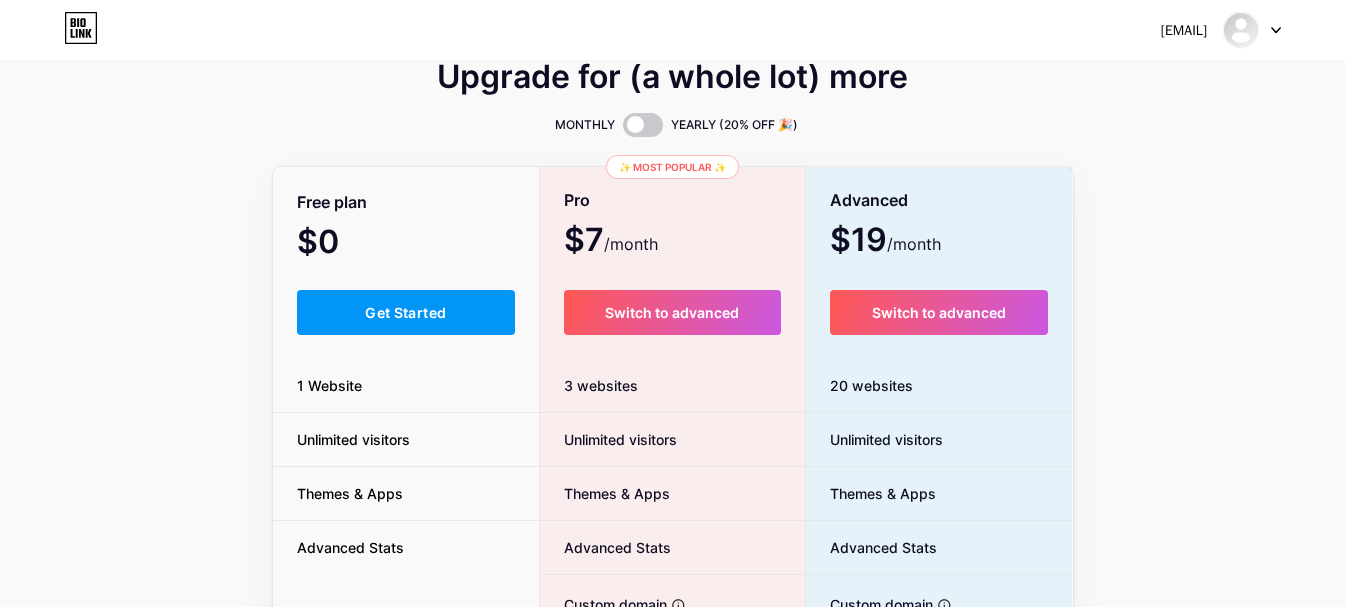 scroll, scrollTop: 0, scrollLeft: 0, axis: both 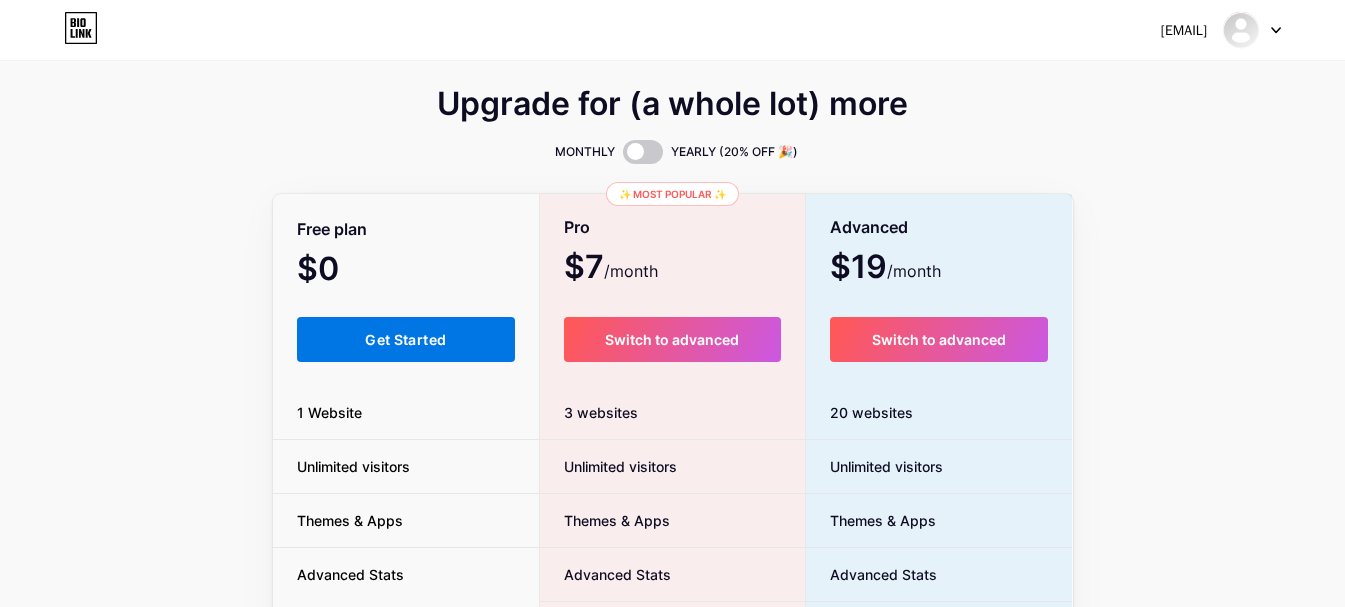 click on "Get Started" at bounding box center [405, 339] 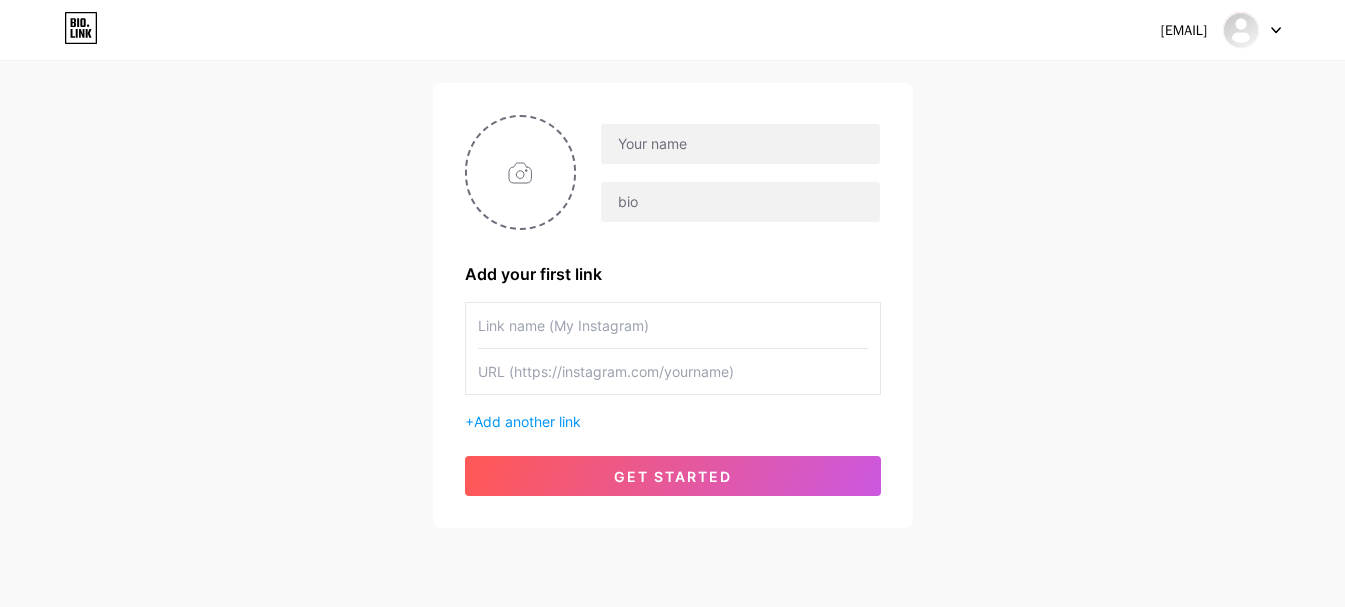 scroll, scrollTop: 86, scrollLeft: 0, axis: vertical 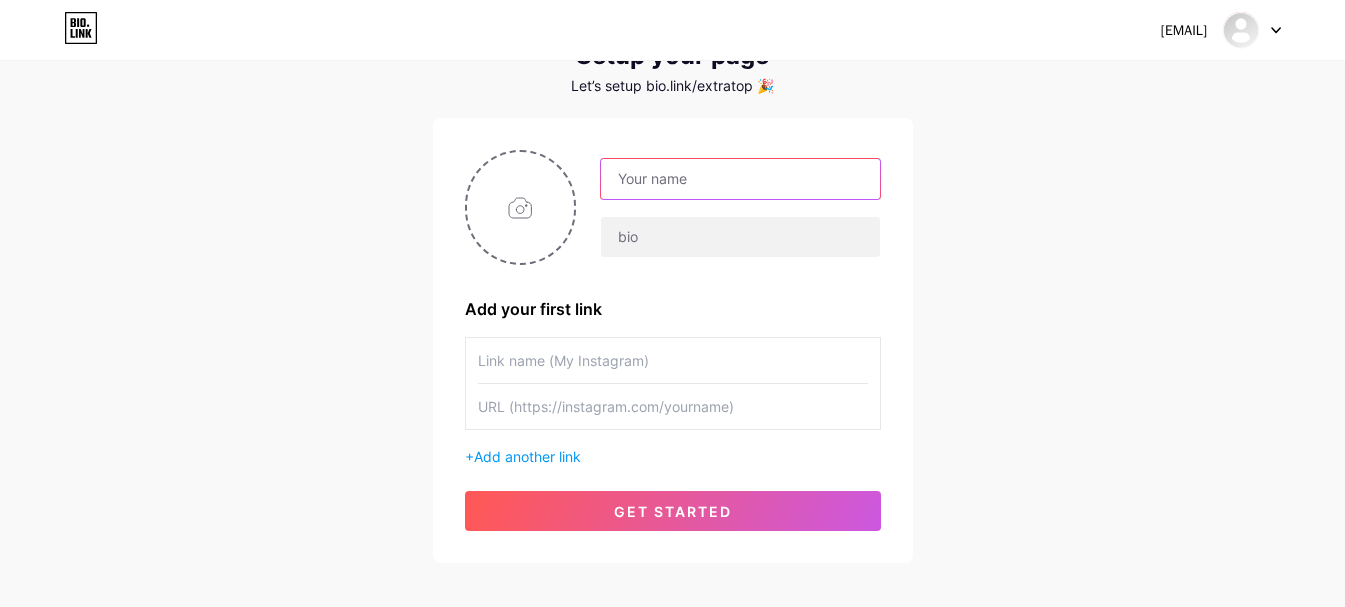 click at bounding box center (740, 179) 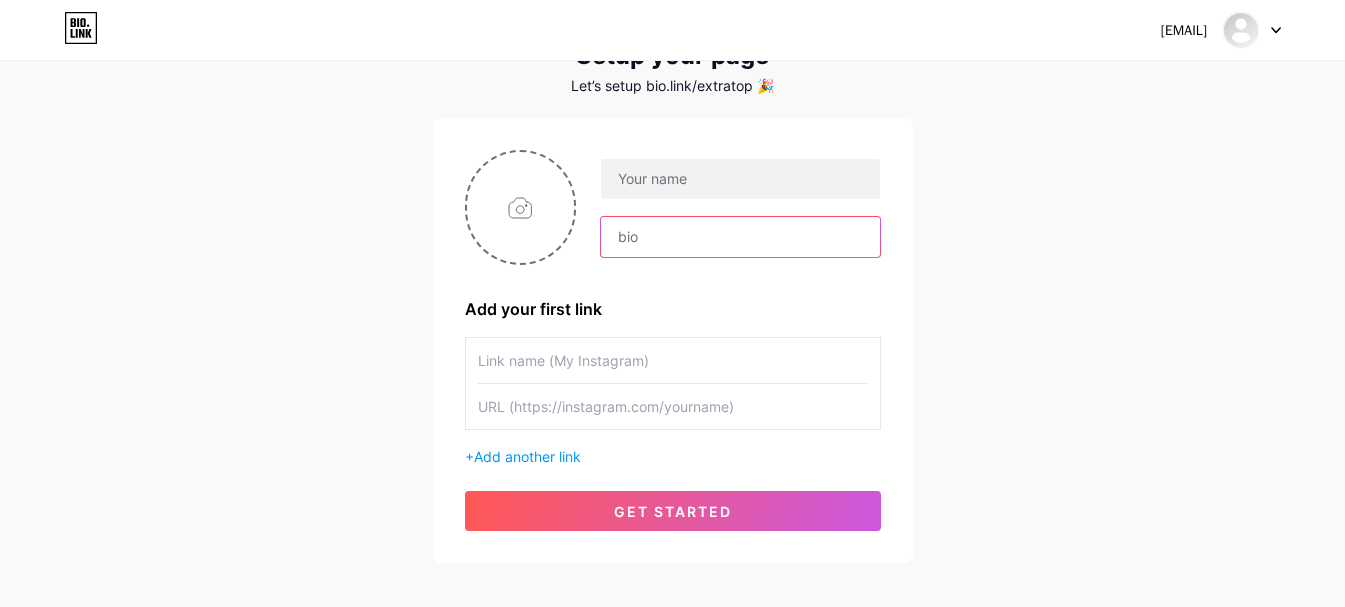 click at bounding box center (740, 237) 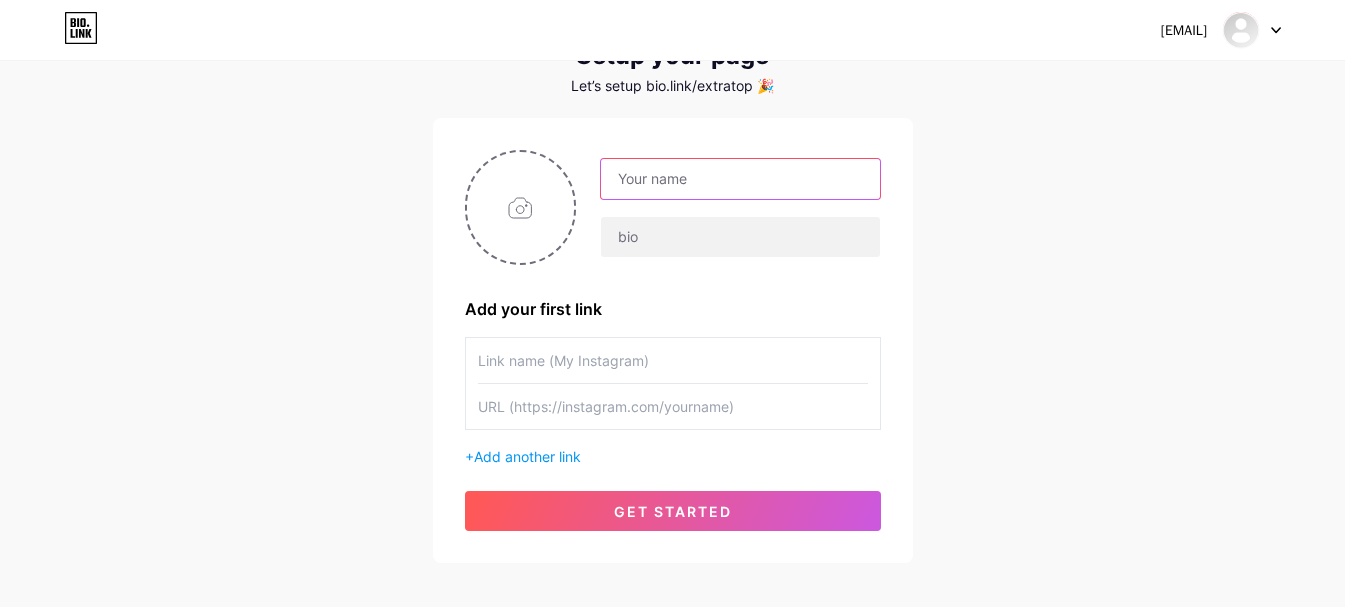 click at bounding box center (740, 179) 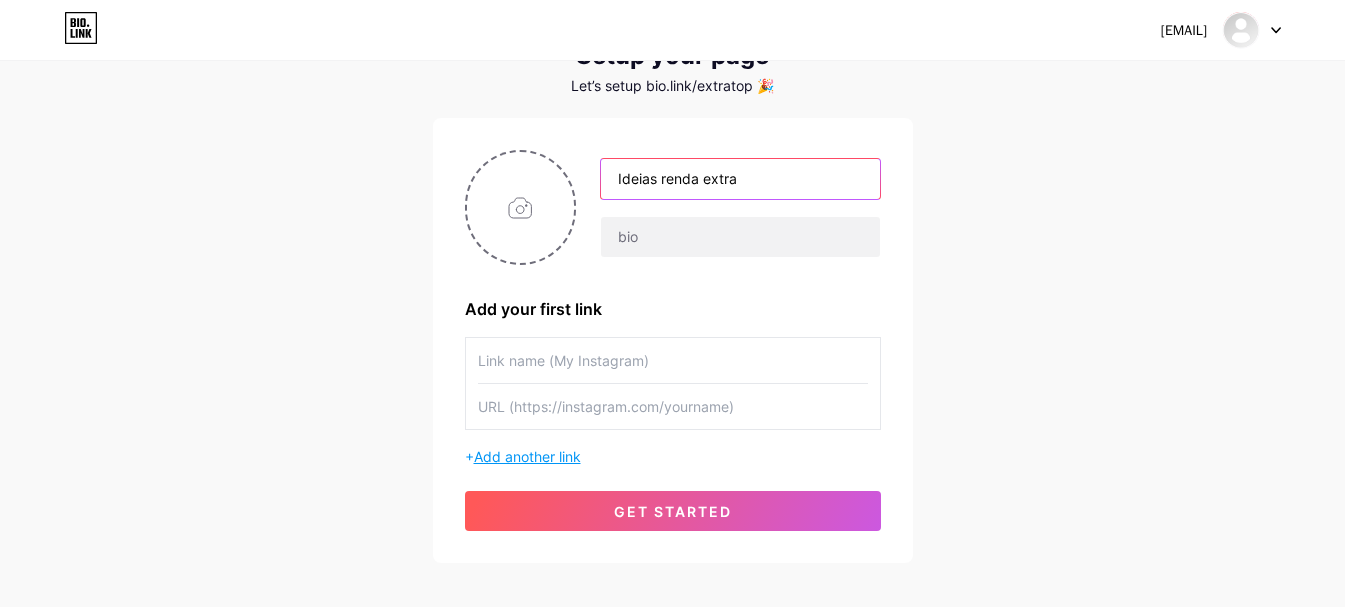 type on "Ideias renda extra" 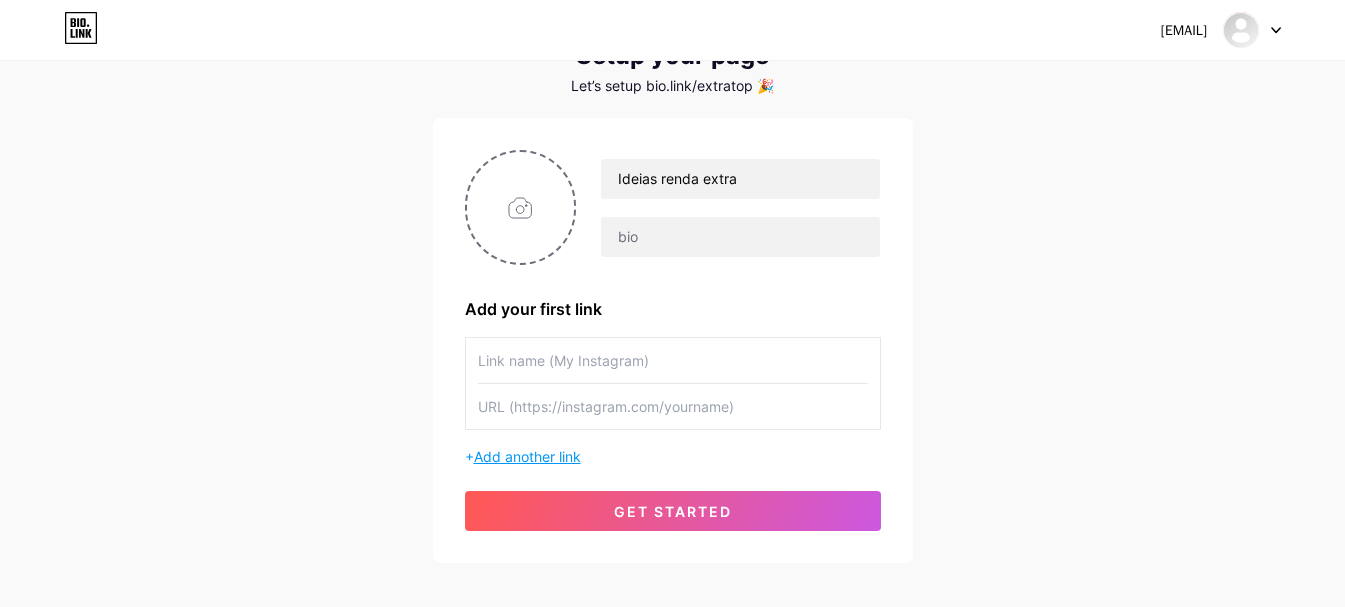 click on "Add another link" at bounding box center (527, 456) 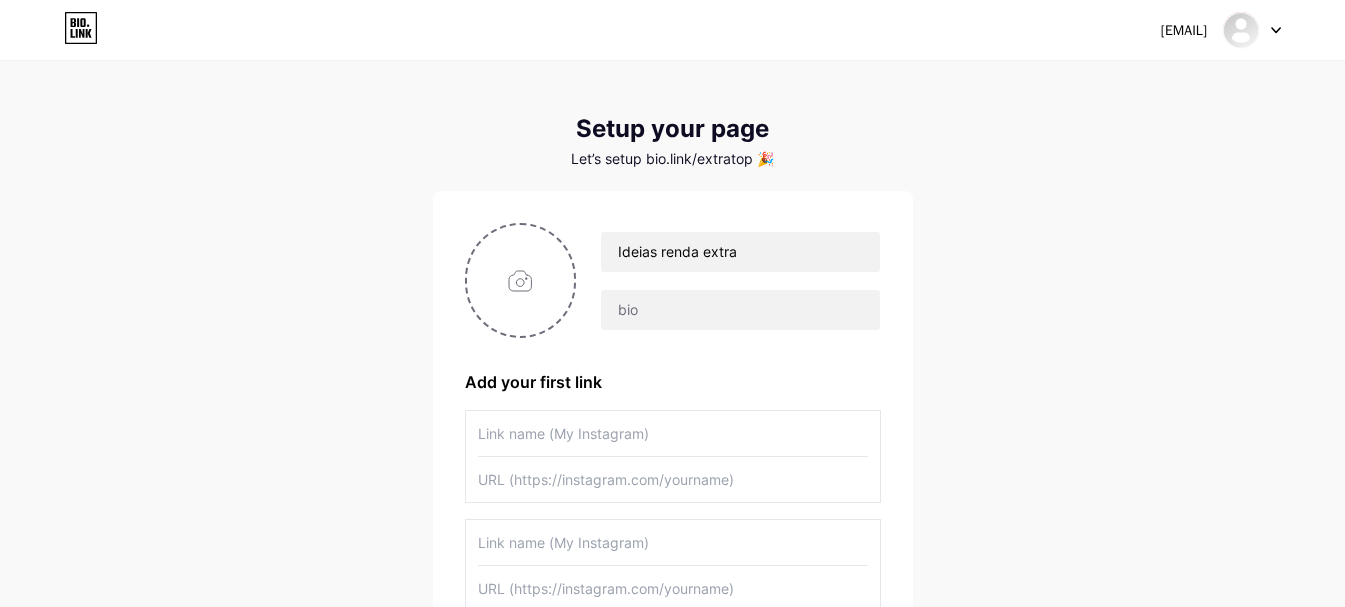 scroll, scrollTop: 0, scrollLeft: 0, axis: both 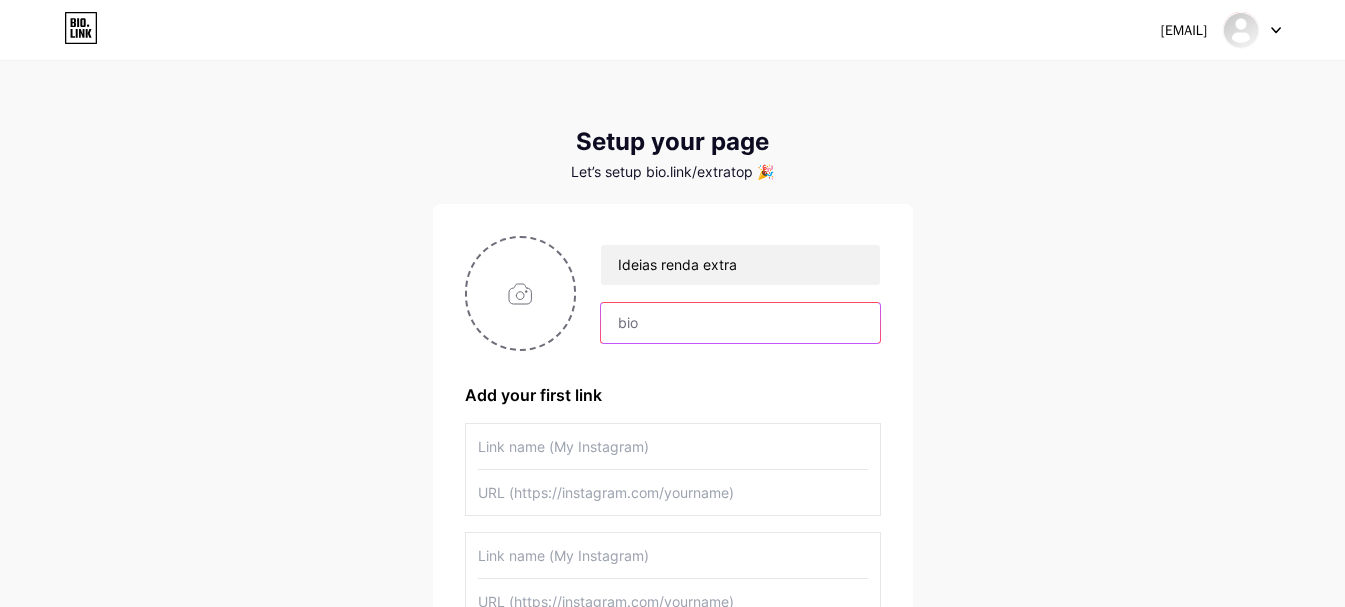 paste on "🛑 Chega de aperto no fim do mês! ✅ Método pra ganhar em casa" 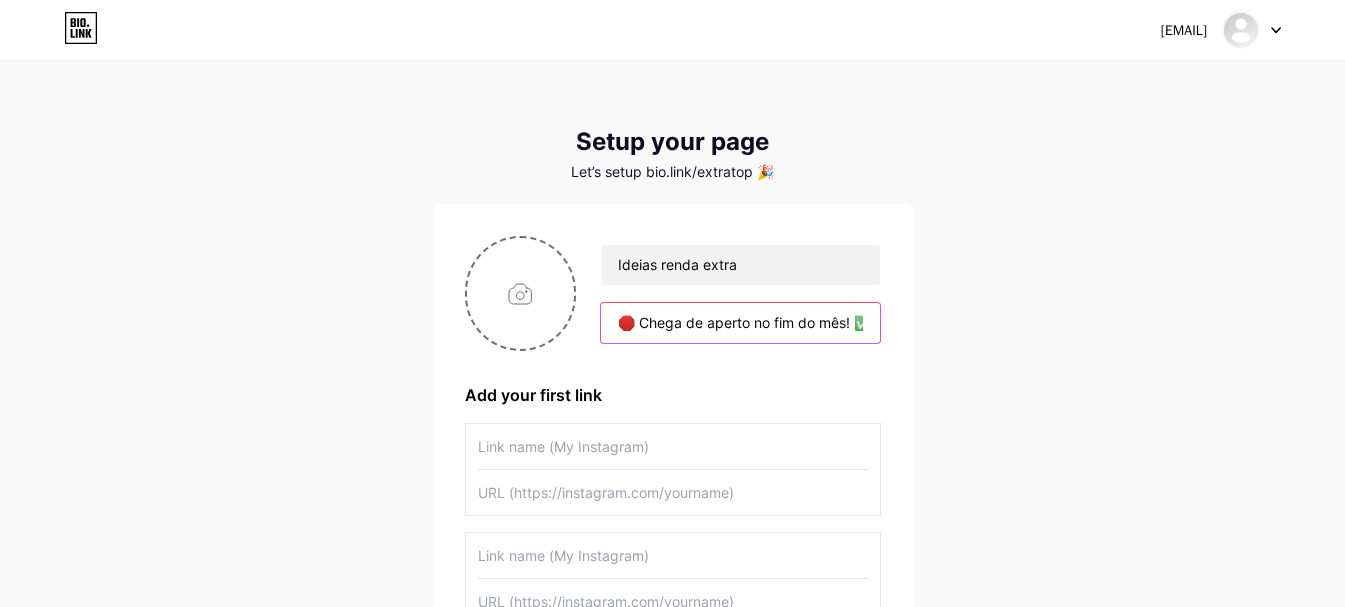 scroll, scrollTop: 0, scrollLeft: 205, axis: horizontal 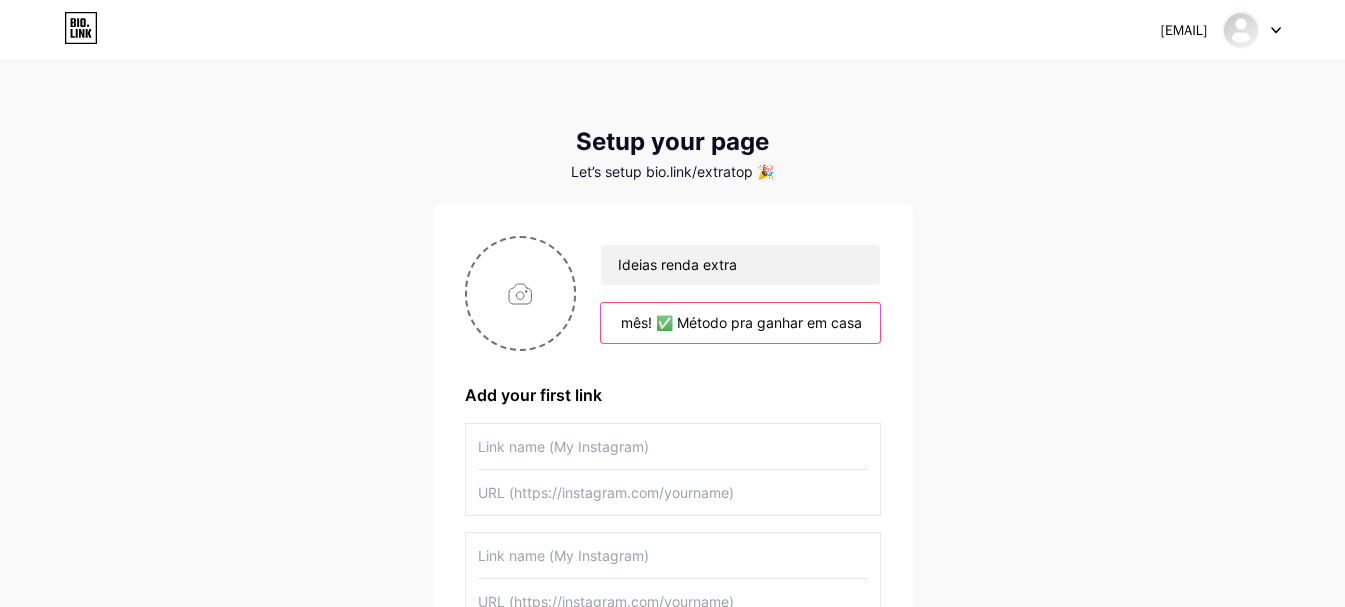type on "🛑 Chega de aperto no fim do mês! ✅ Método pra ganhar em casa" 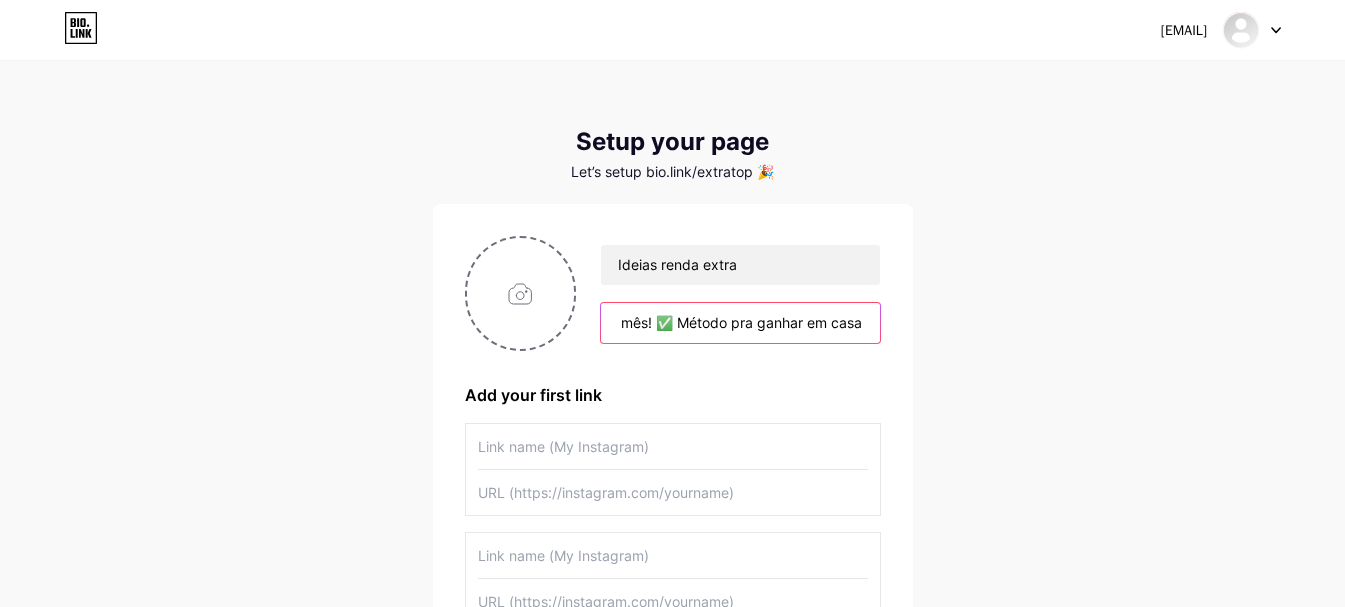 scroll, scrollTop: 0, scrollLeft: 0, axis: both 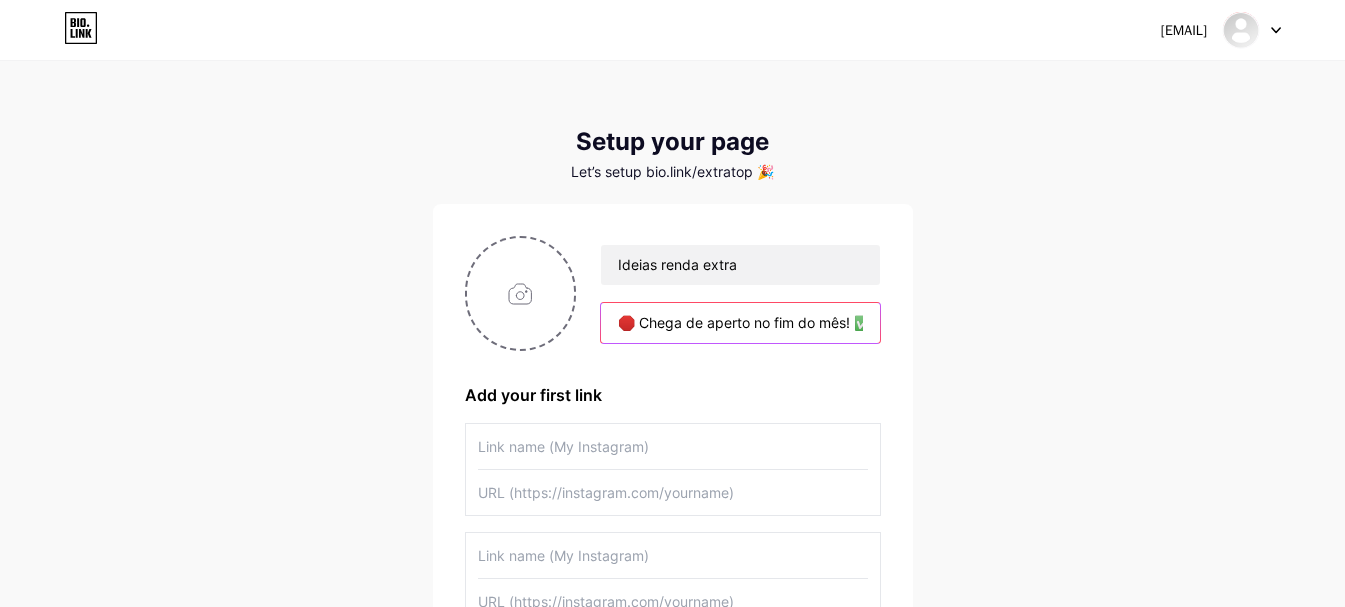 type on "C:\fakepath\bd35d08a-ffd0-4ffd-a552-9655997e53c6.png" 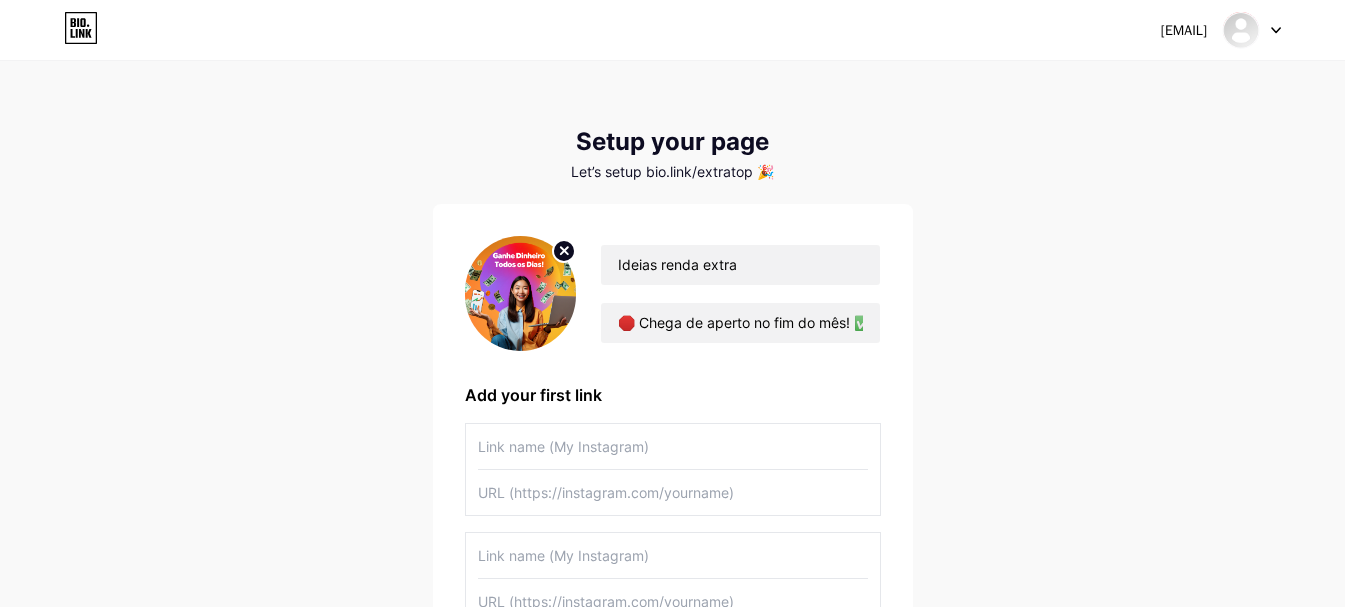 click on "Setup your page   Let’s setup bio.link/extratop 🎉" at bounding box center [673, 154] 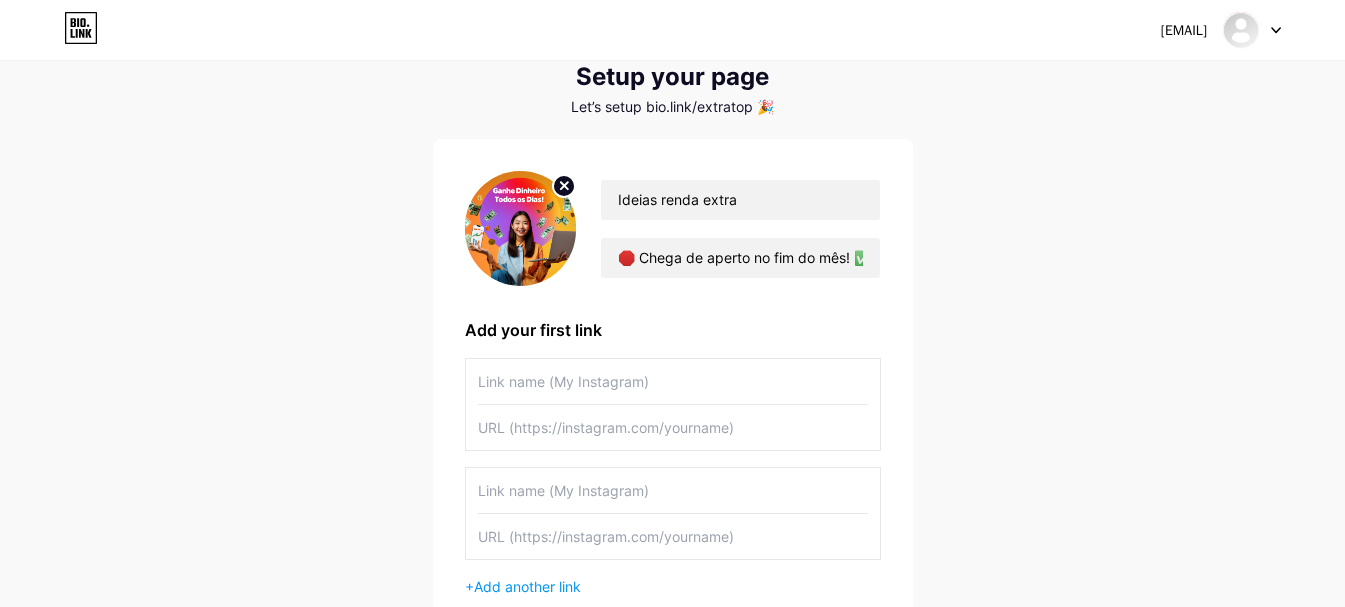 scroll, scrollTop: 100, scrollLeft: 0, axis: vertical 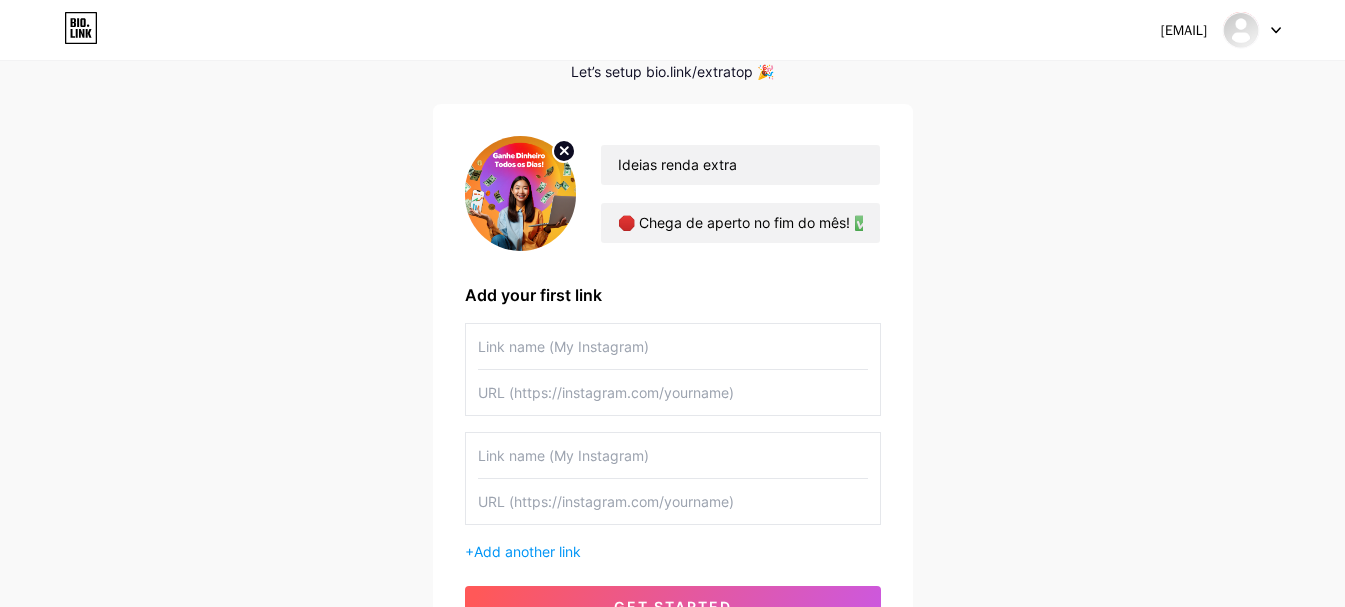 paste on "https://www.instagram.com/ideiasrendaextra2.0/" 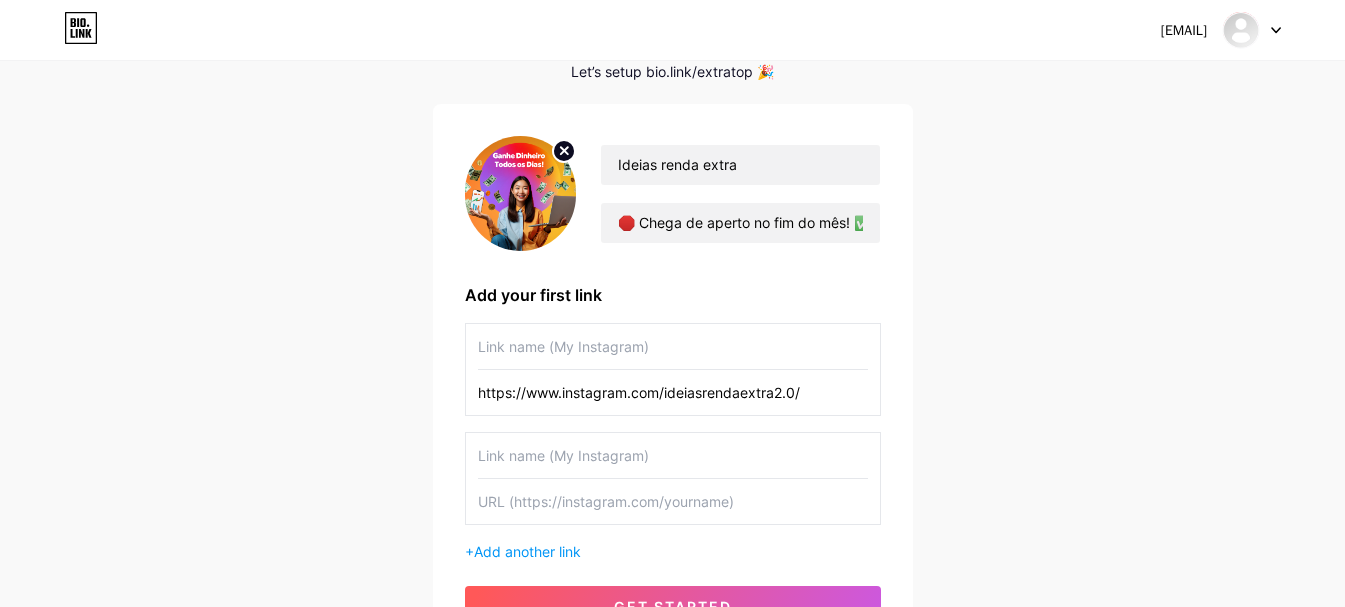 type on "https://www.instagram.com/ideiasrendaextra2.0/" 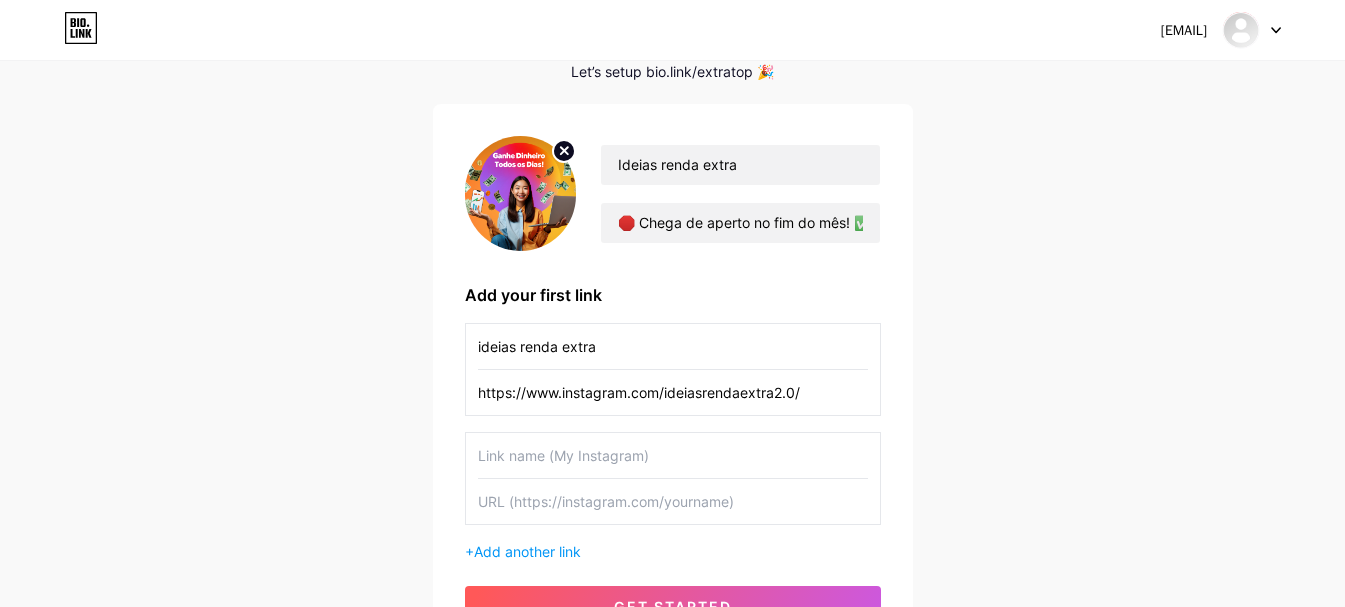 scroll, scrollTop: 295, scrollLeft: 0, axis: vertical 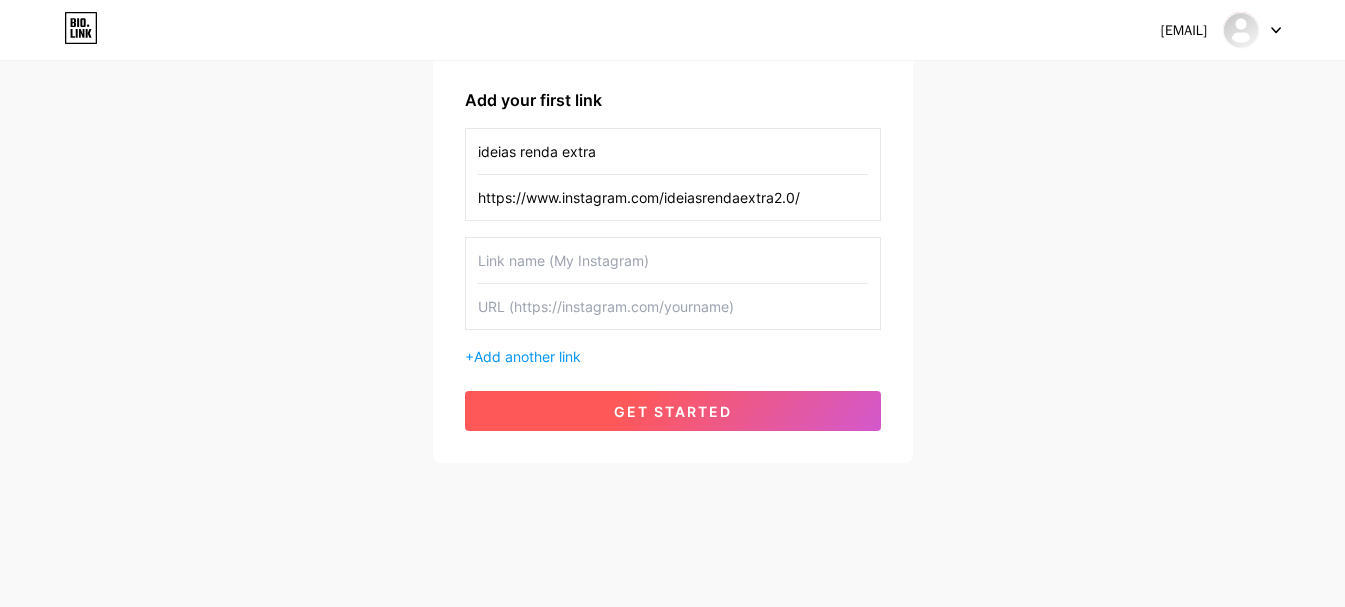 type on "ideias renda extra" 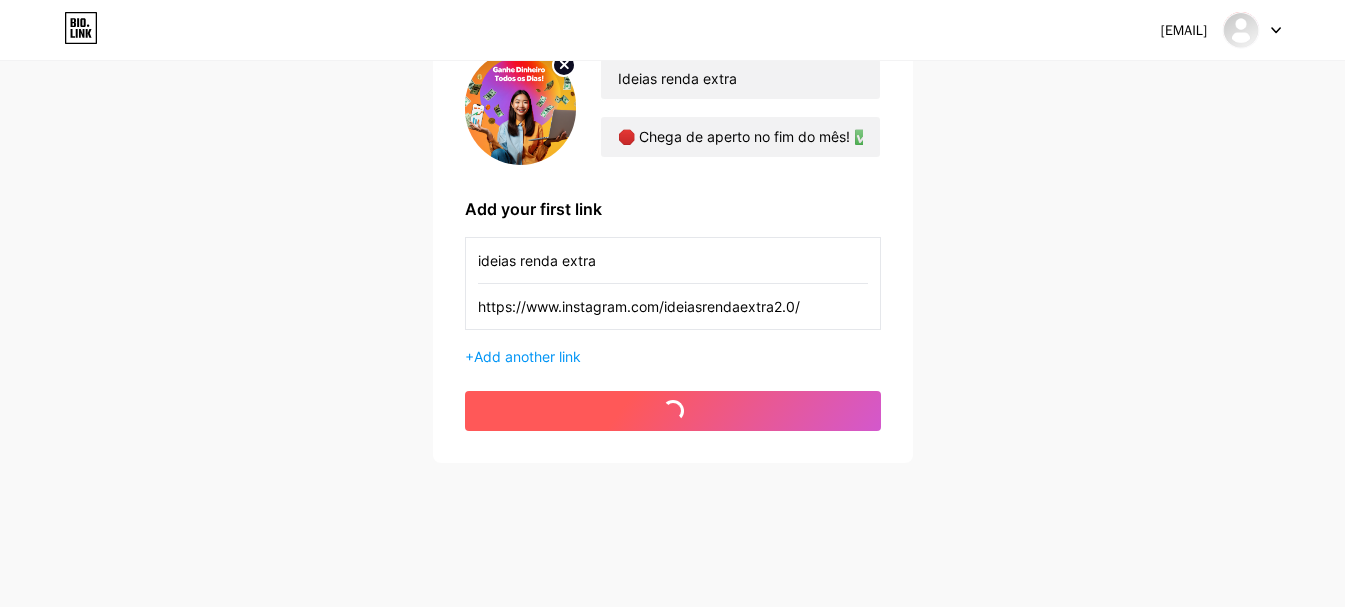 scroll, scrollTop: 186, scrollLeft: 0, axis: vertical 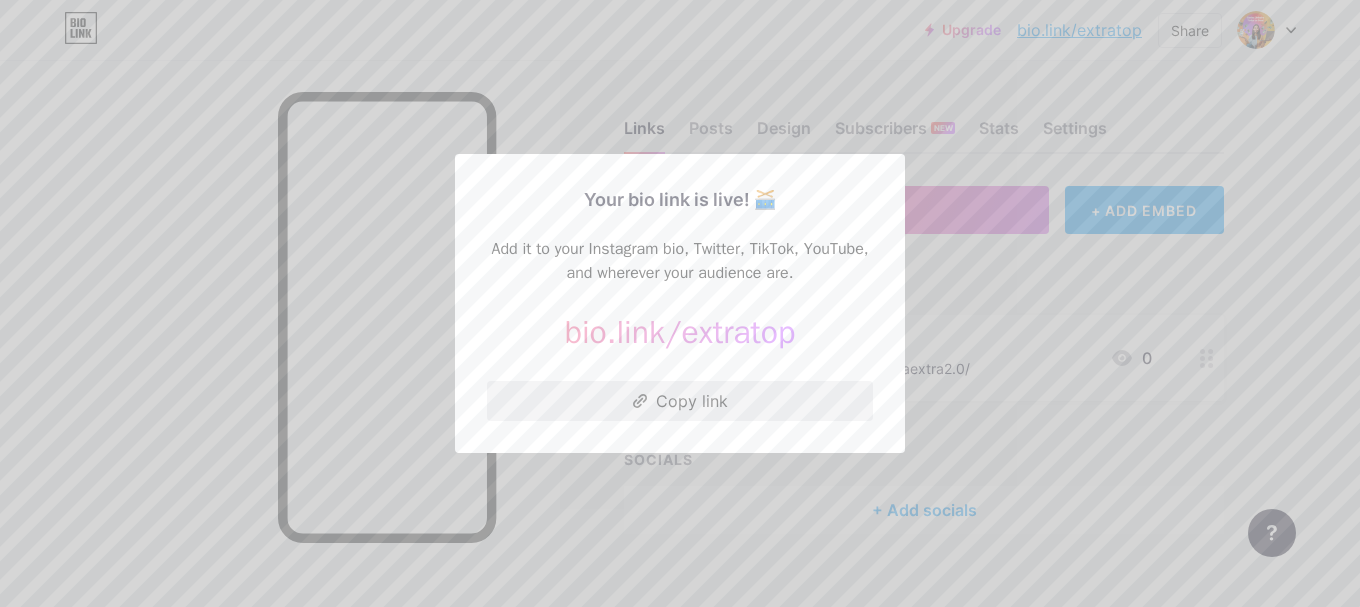 click on "Copy link" at bounding box center (680, 401) 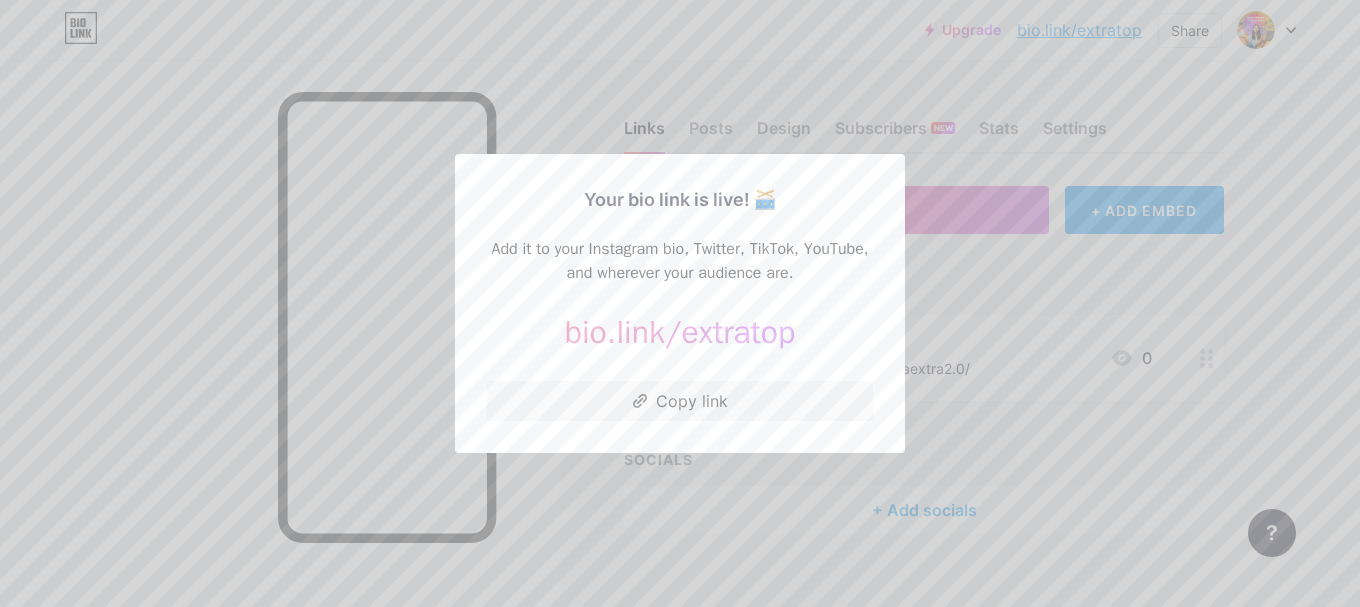 click at bounding box center [680, 303] 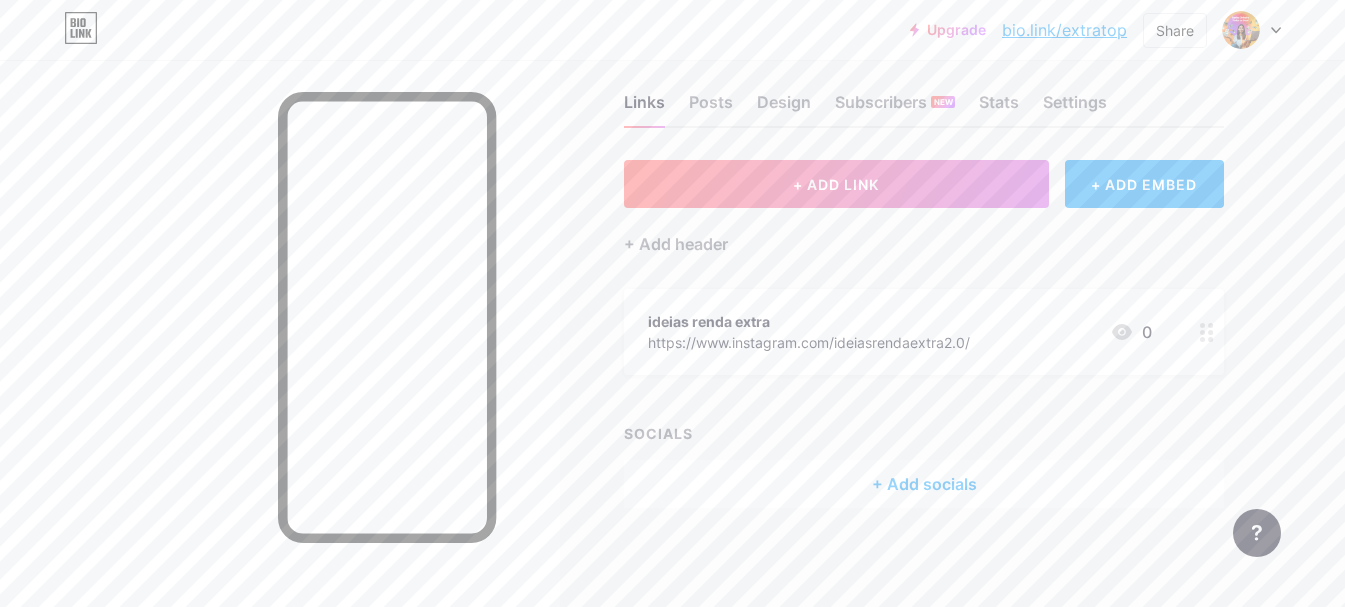 scroll, scrollTop: 0, scrollLeft: 0, axis: both 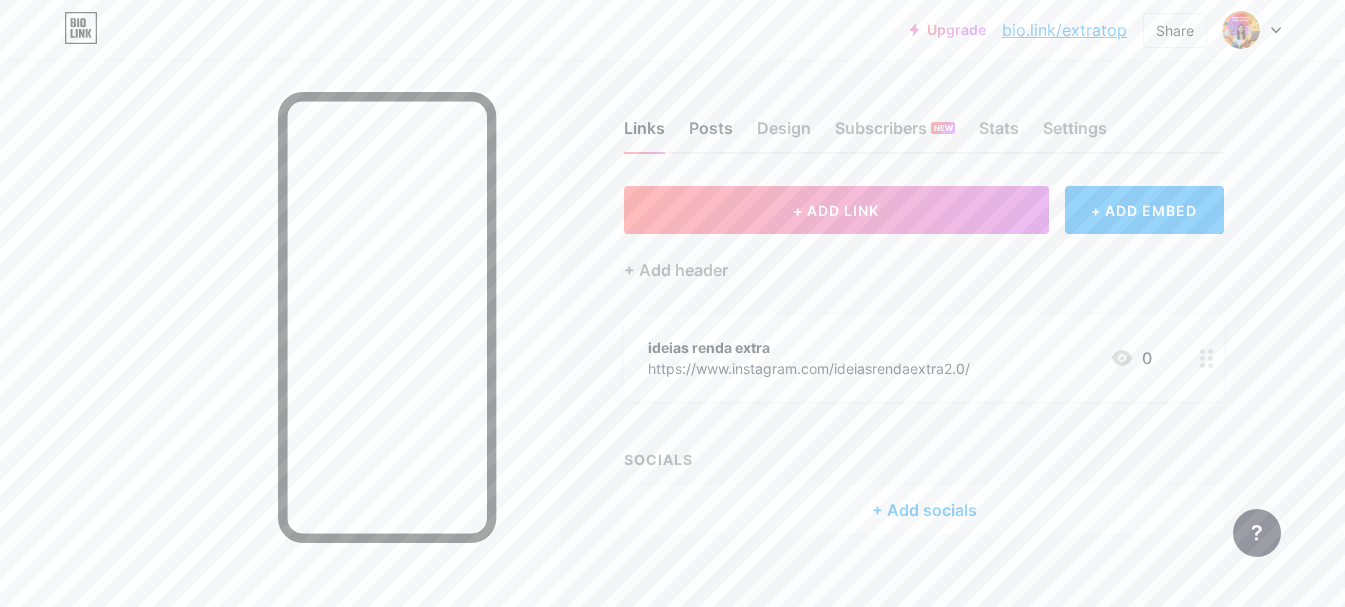 click on "Posts" at bounding box center [711, 134] 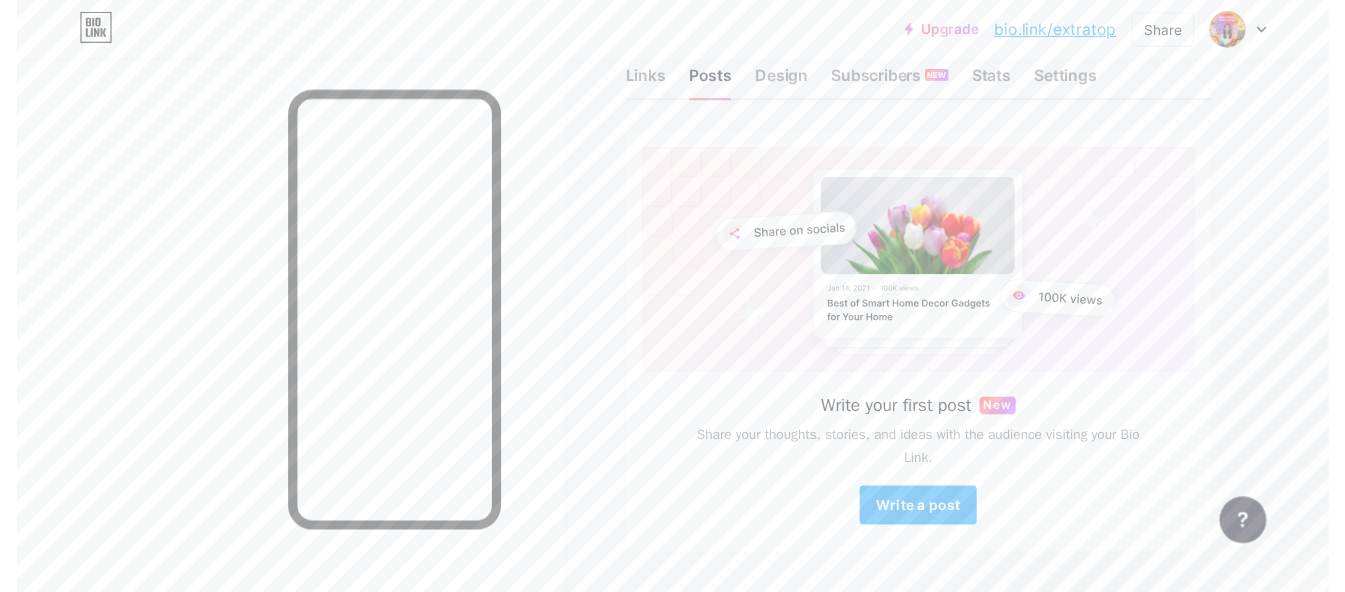 scroll, scrollTop: 100, scrollLeft: 0, axis: vertical 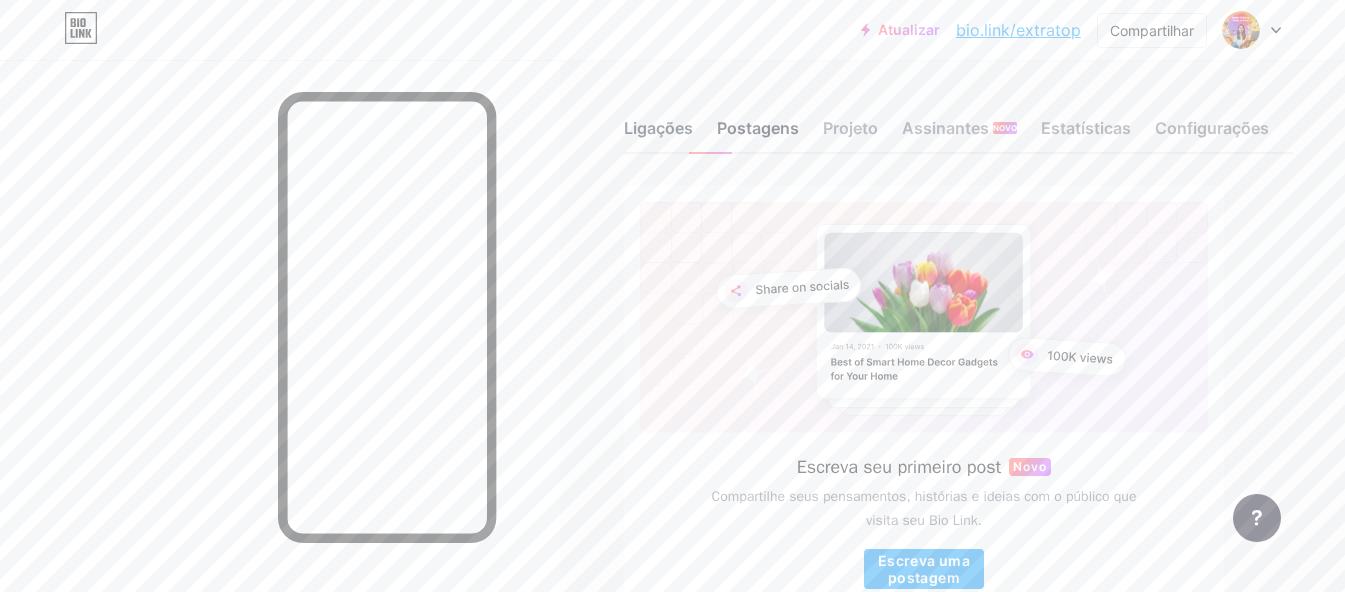 click on "Ligações" at bounding box center [658, 128] 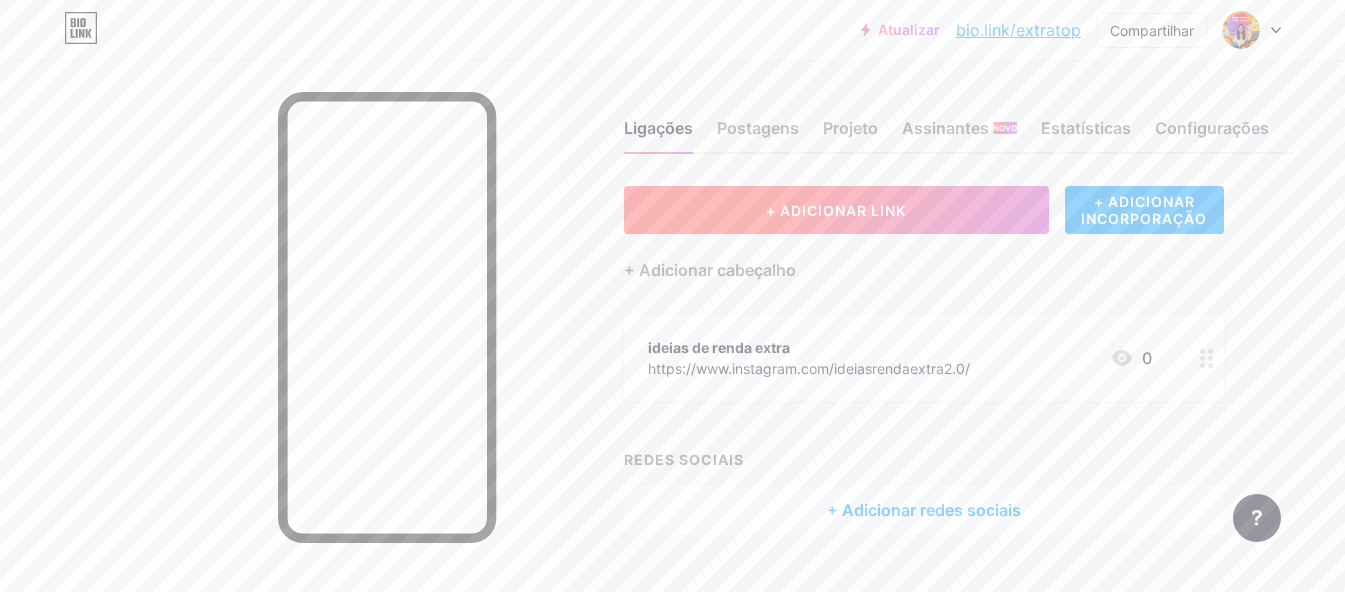 click on "+ ADICIONAR LINK" at bounding box center [836, 210] 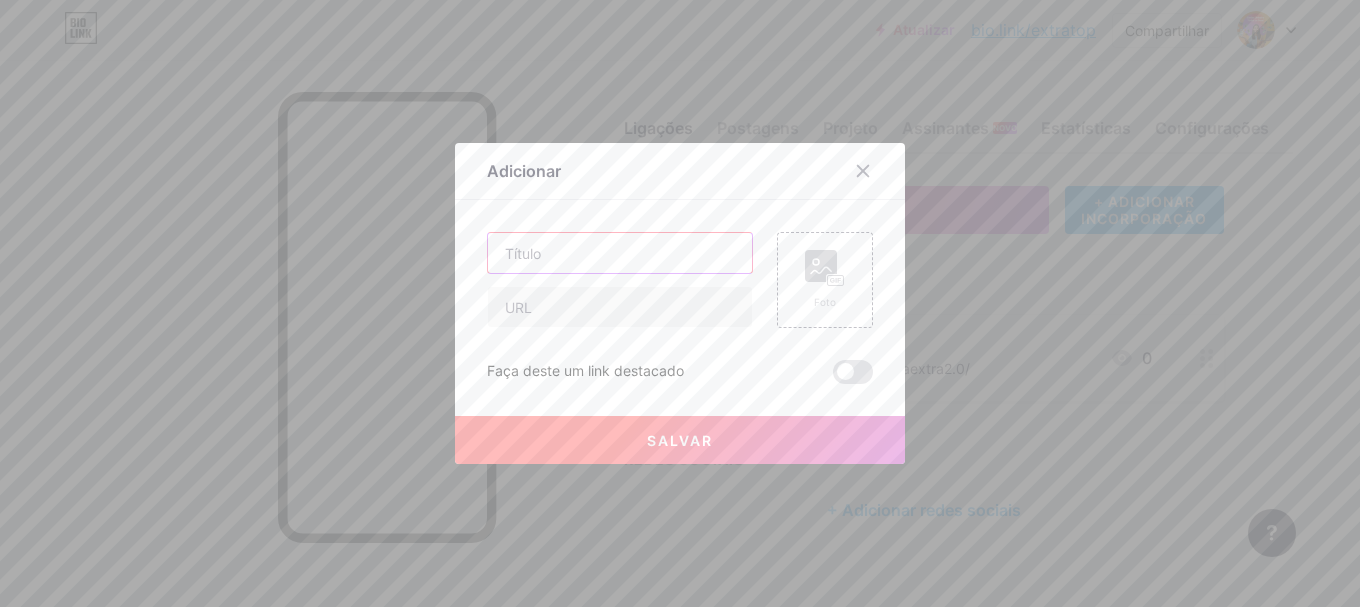 click at bounding box center (620, 253) 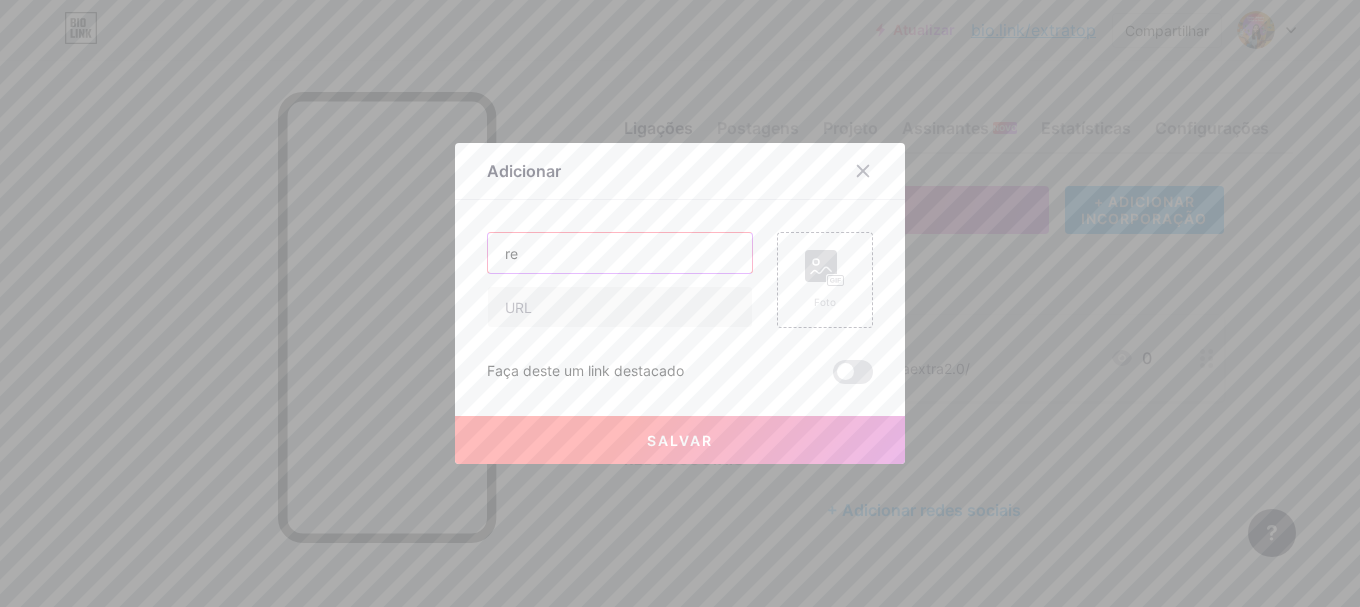 type on "r" 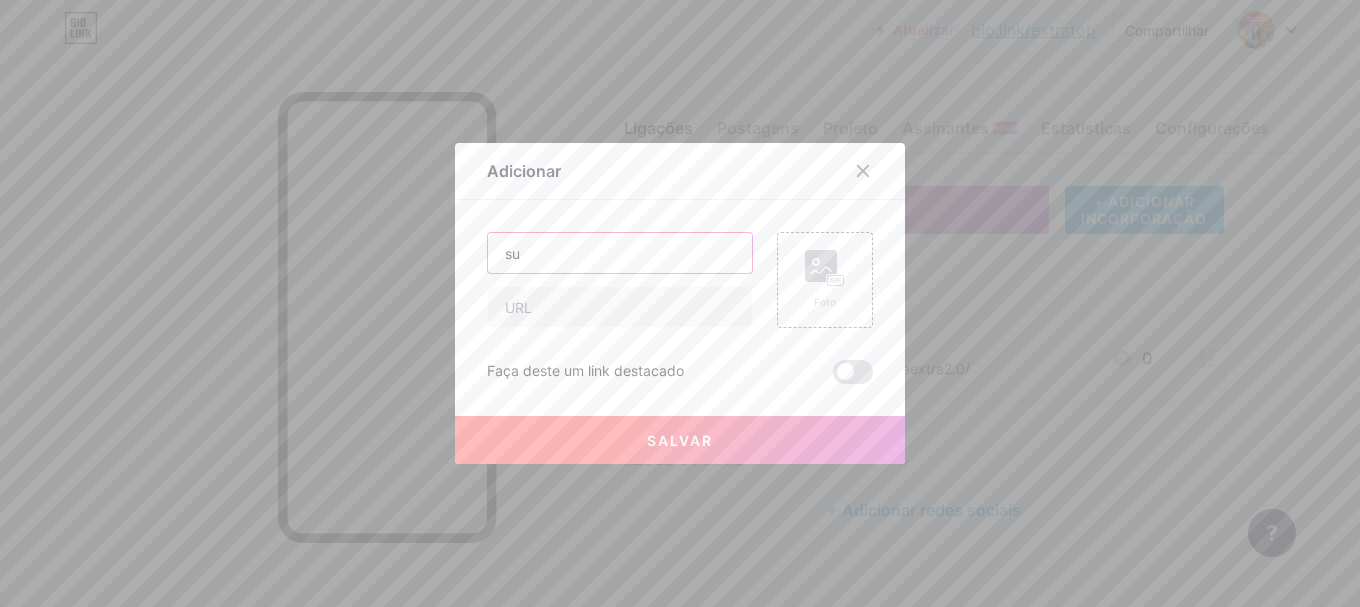 type on "s" 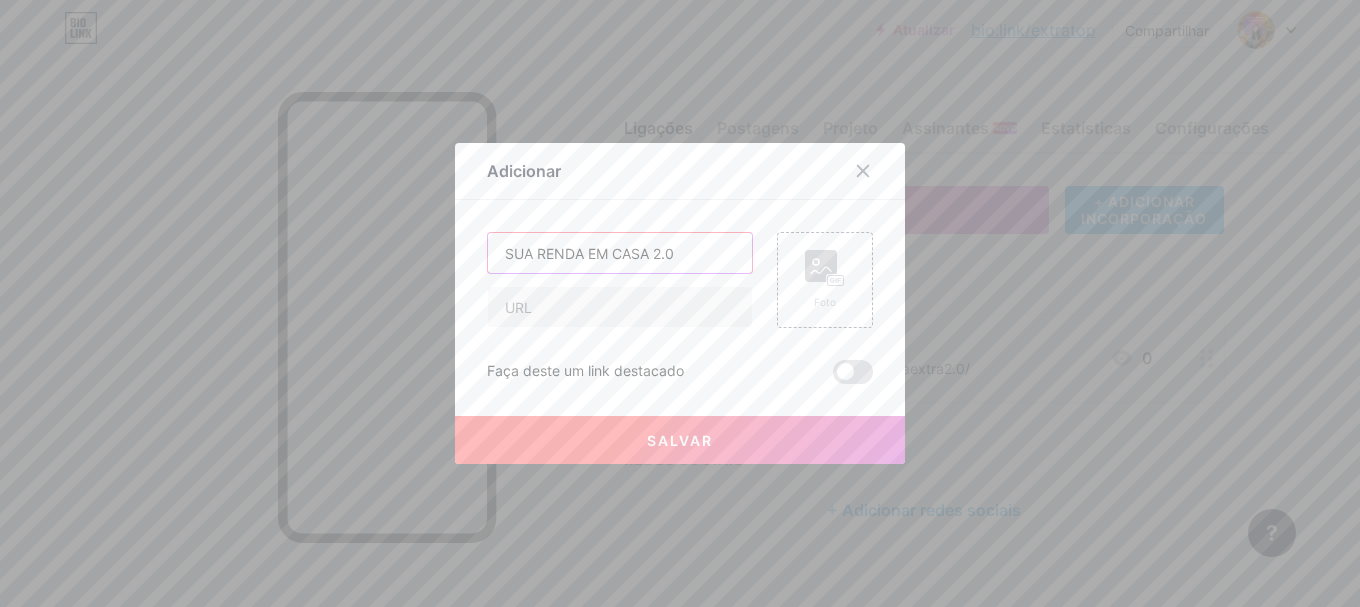 type on "SUA RENDA EM CASA 2.0" 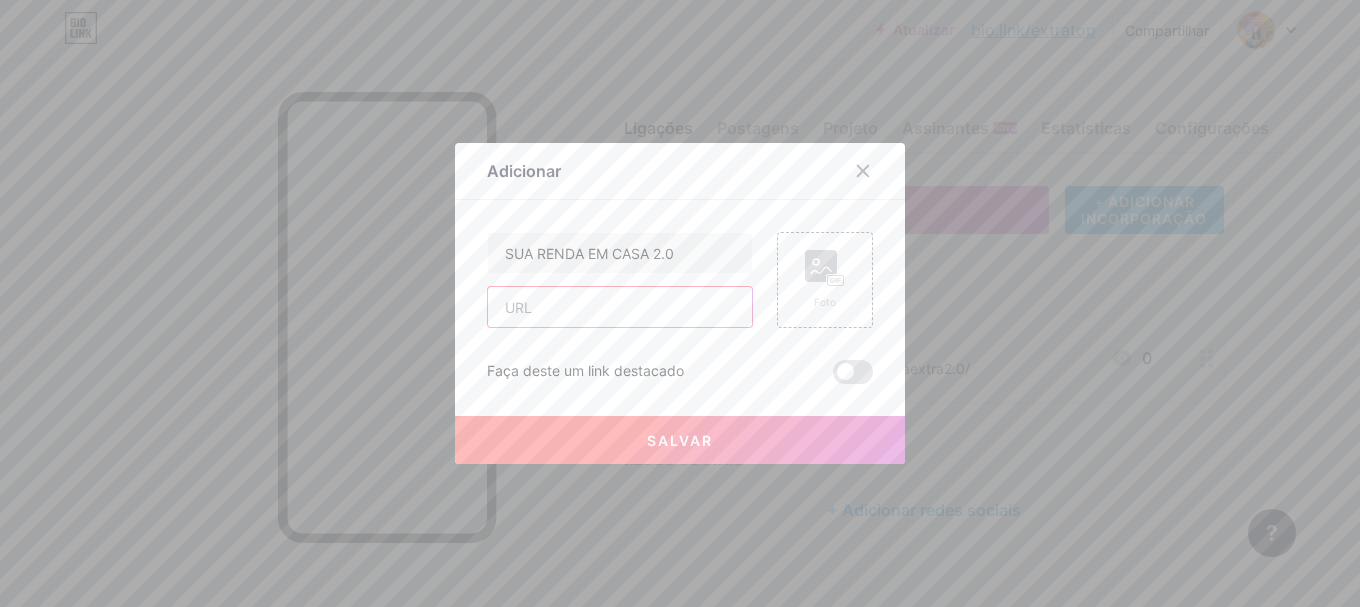 paste on "https://bio.link/extratop" 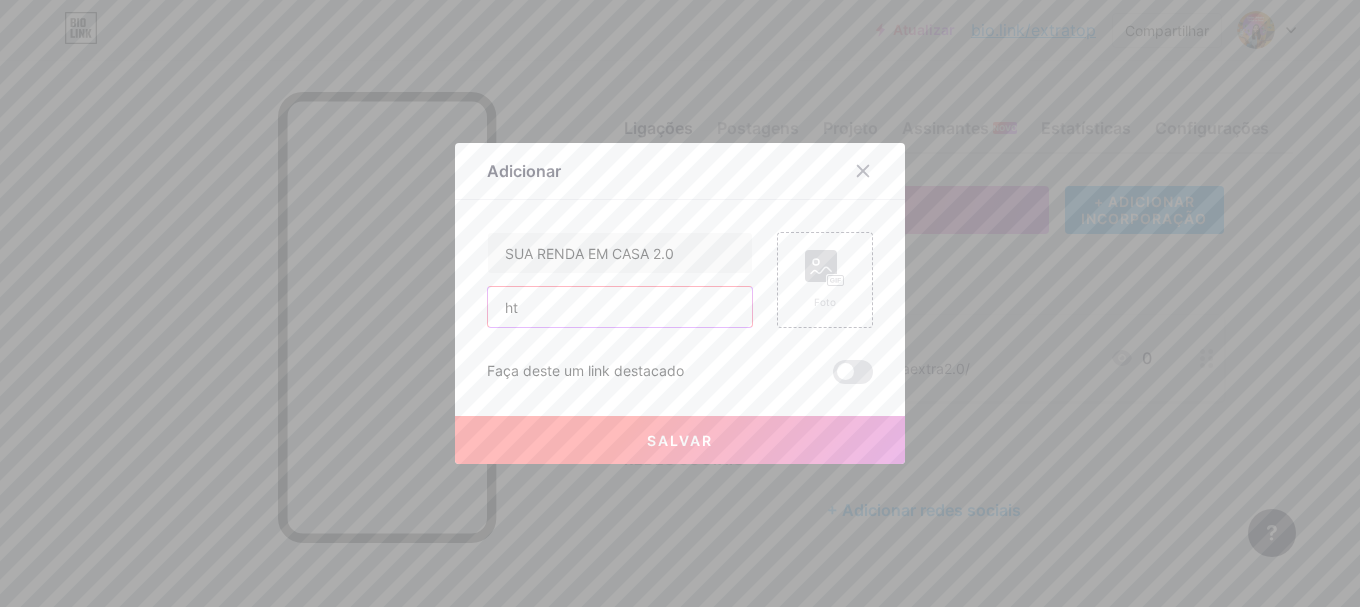 type on "h" 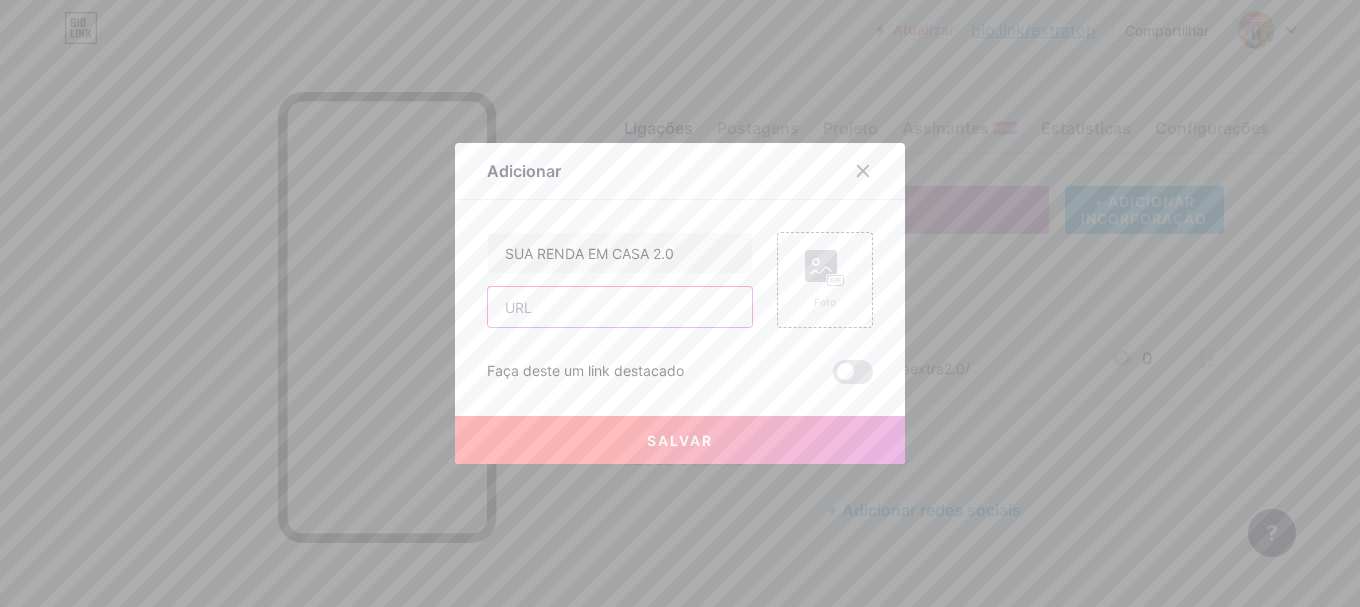 paste on "https://kiwify.app/omIfoVi?afid=MuFlw8t5" 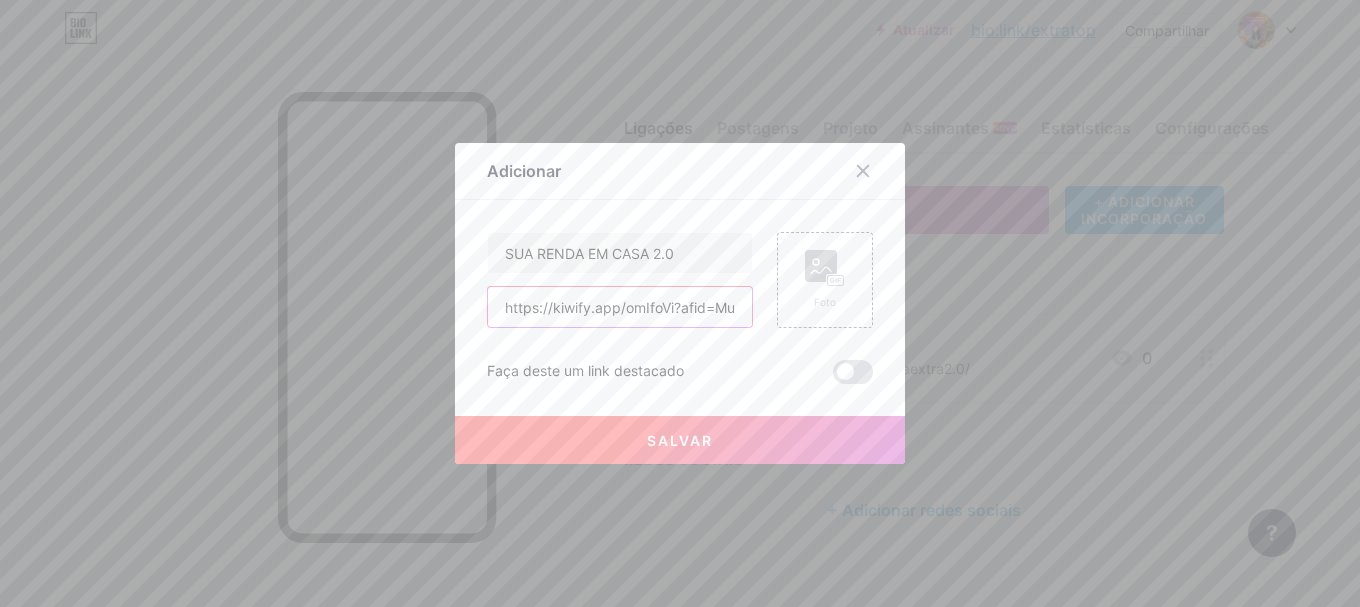 scroll, scrollTop: 0, scrollLeft: 46, axis: horizontal 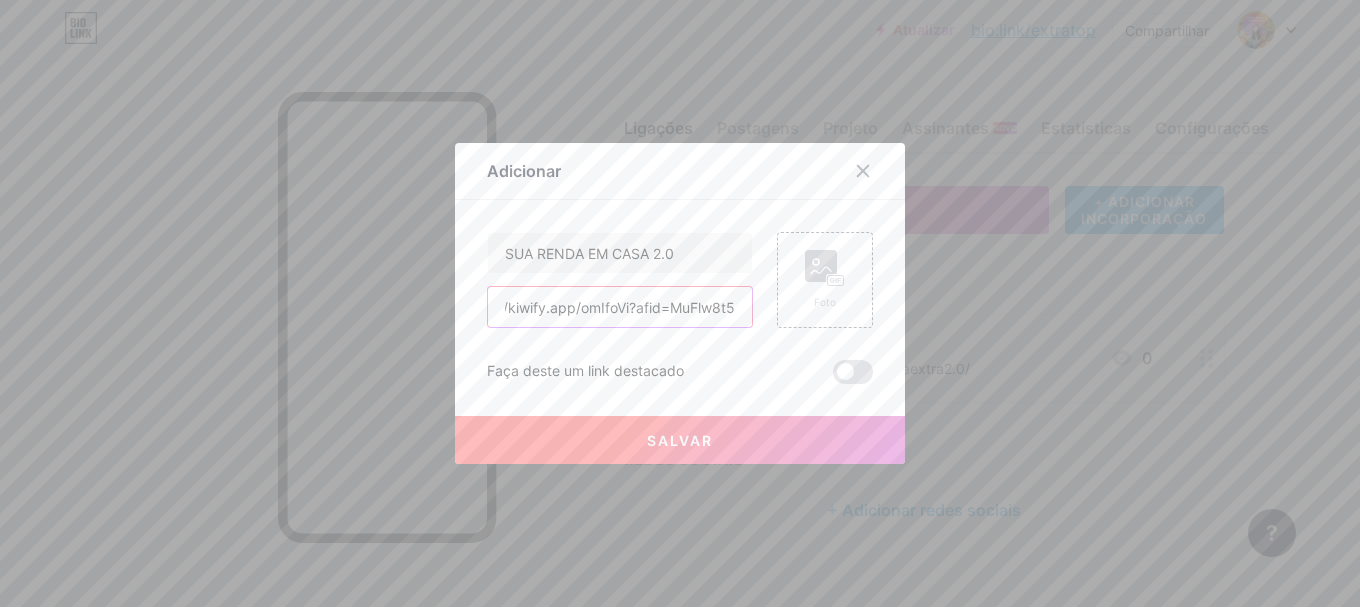 type on "https://kiwify.app/omIfoVi?afid=MuFlw8t5" 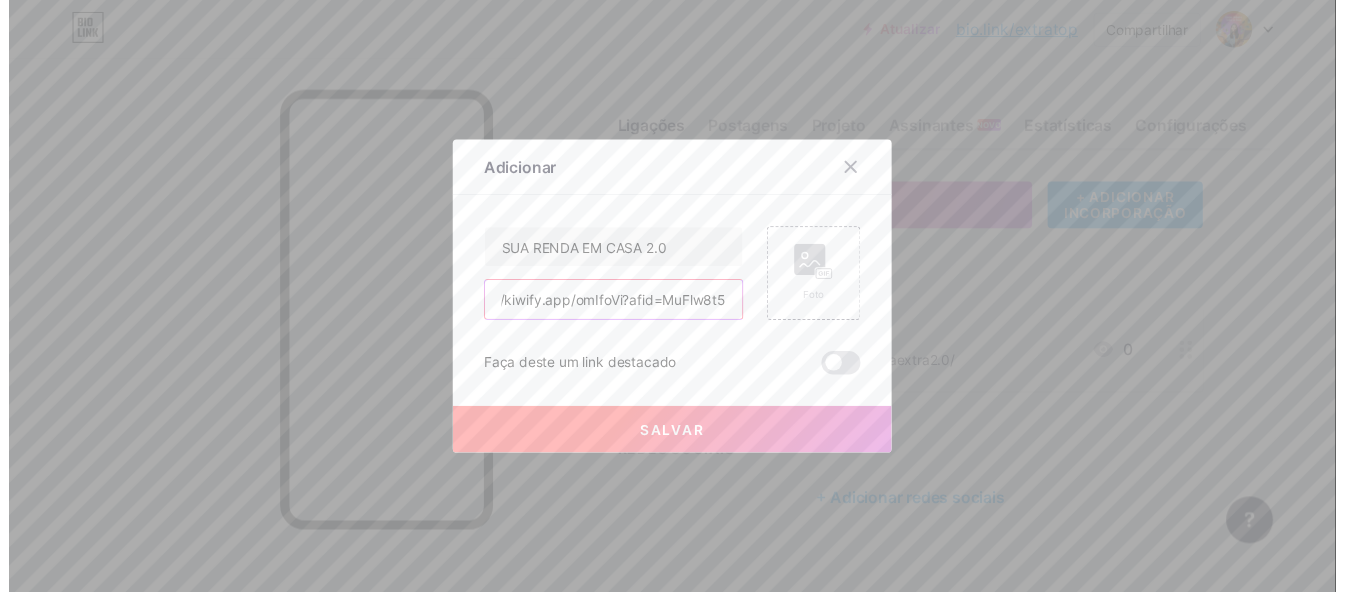 scroll, scrollTop: 0, scrollLeft: 0, axis: both 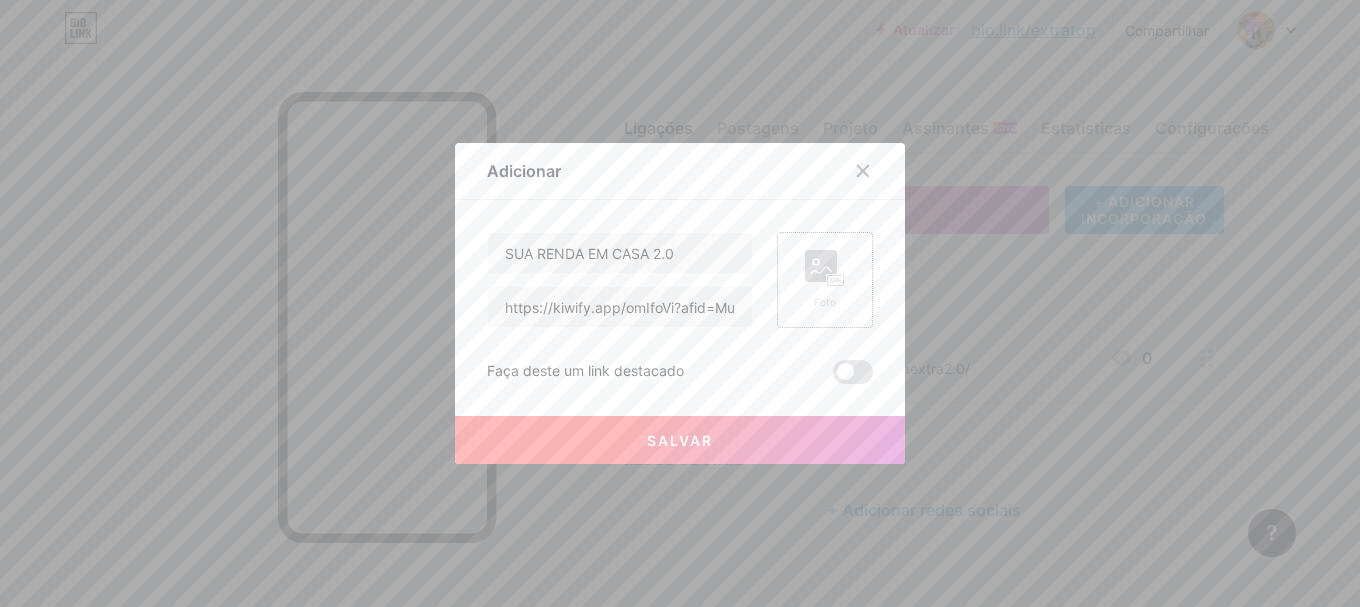 click 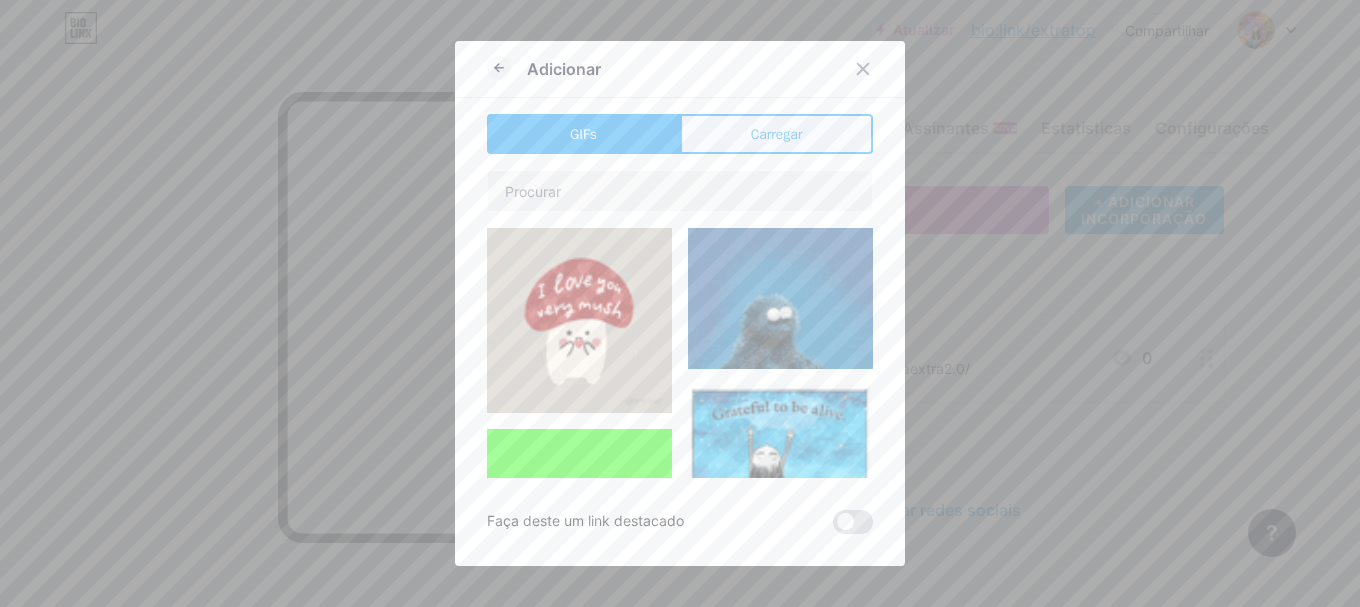 click on "Carregar" at bounding box center (776, 134) 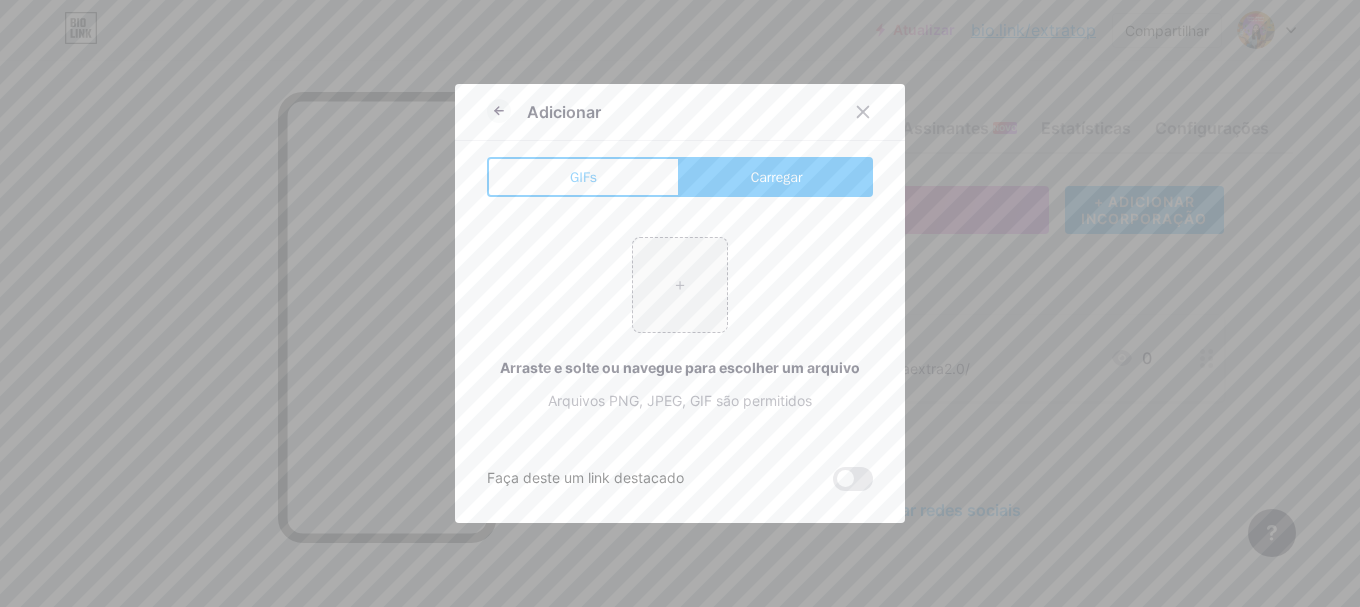 click on "Carregar" at bounding box center (776, 177) 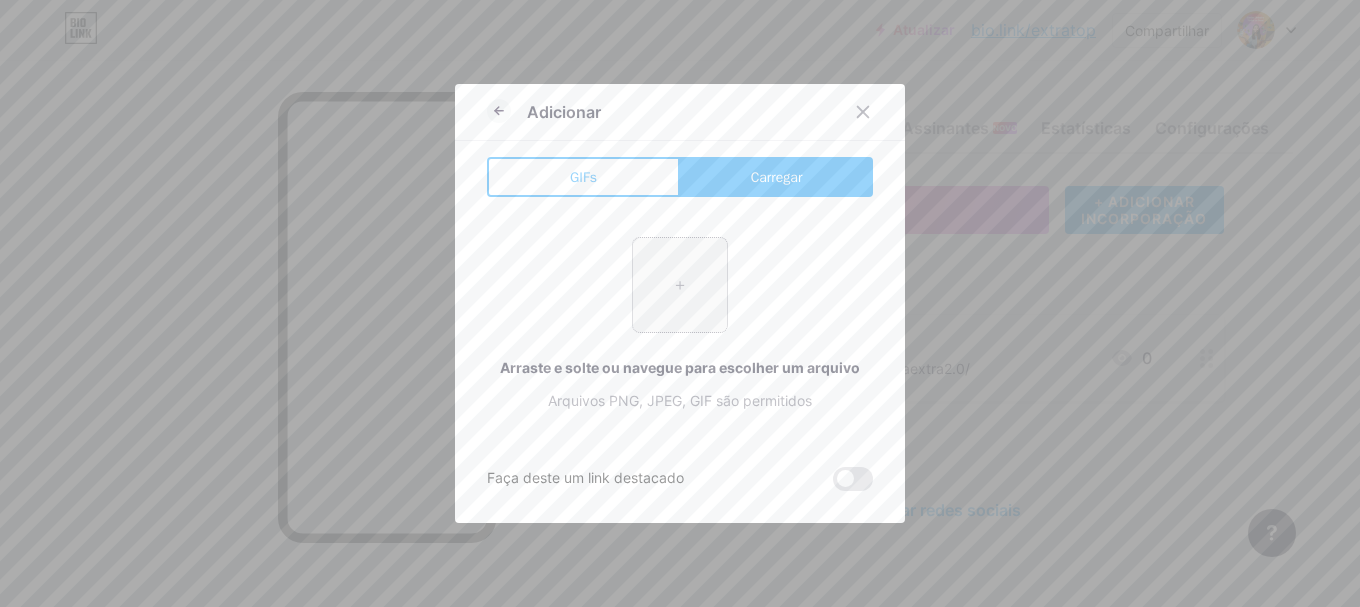click at bounding box center (680, 285) 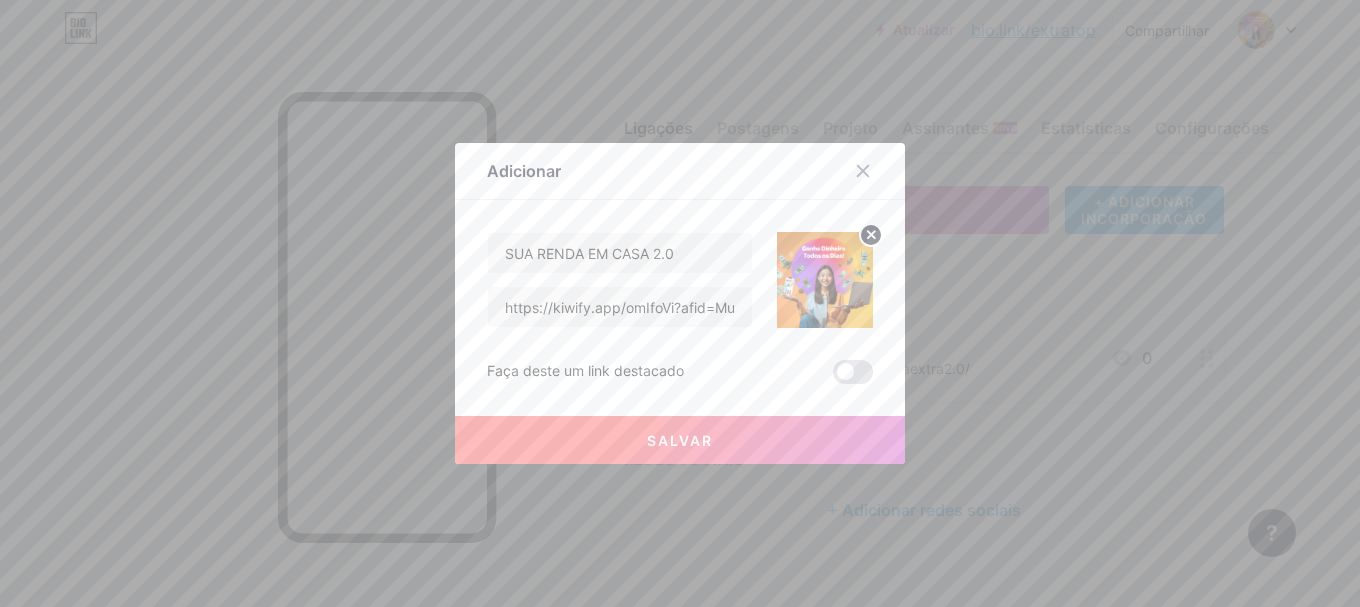 click 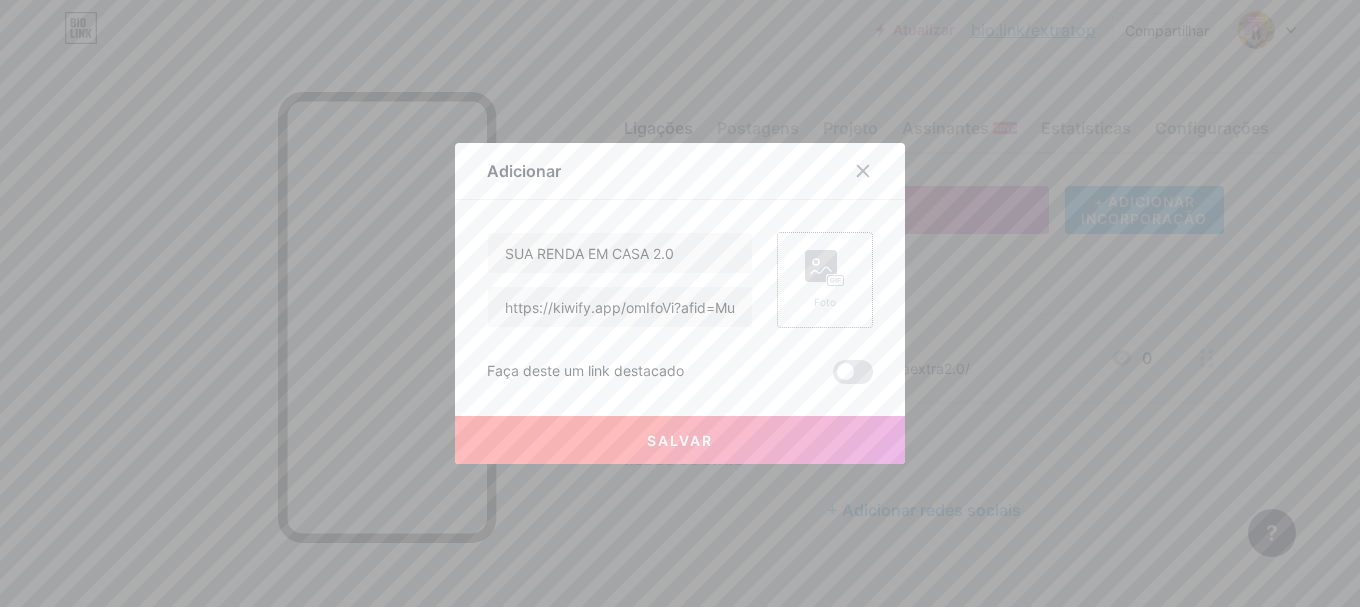 click 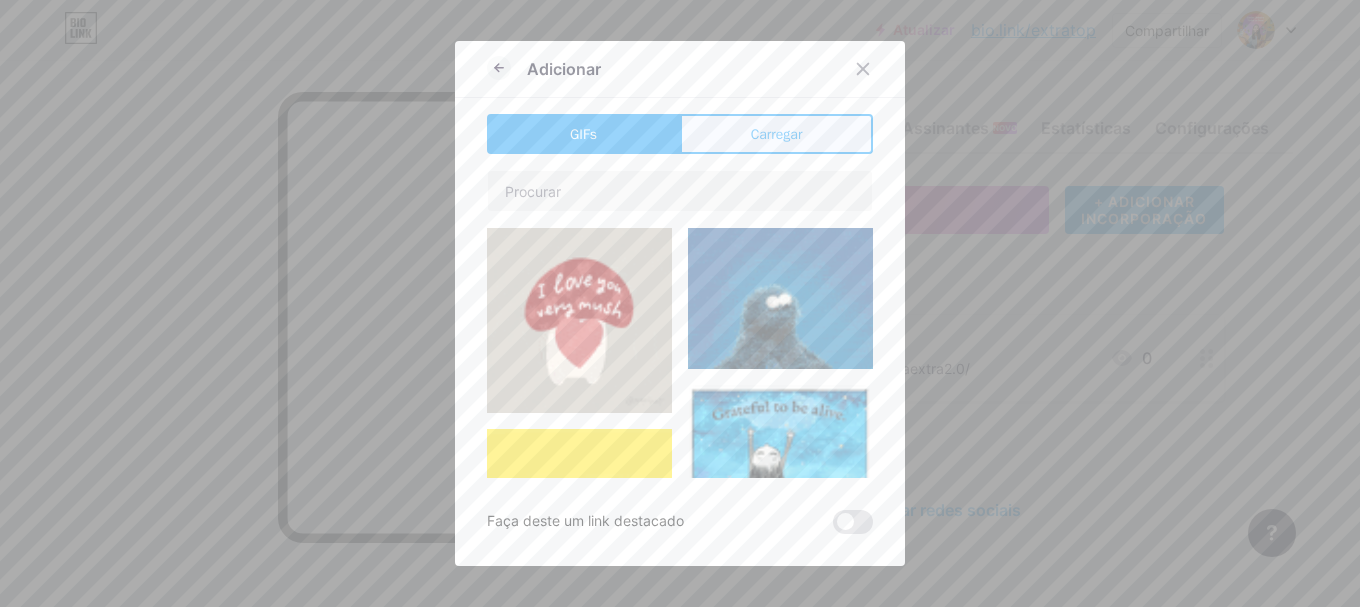 click on "Carregar" at bounding box center (777, 134) 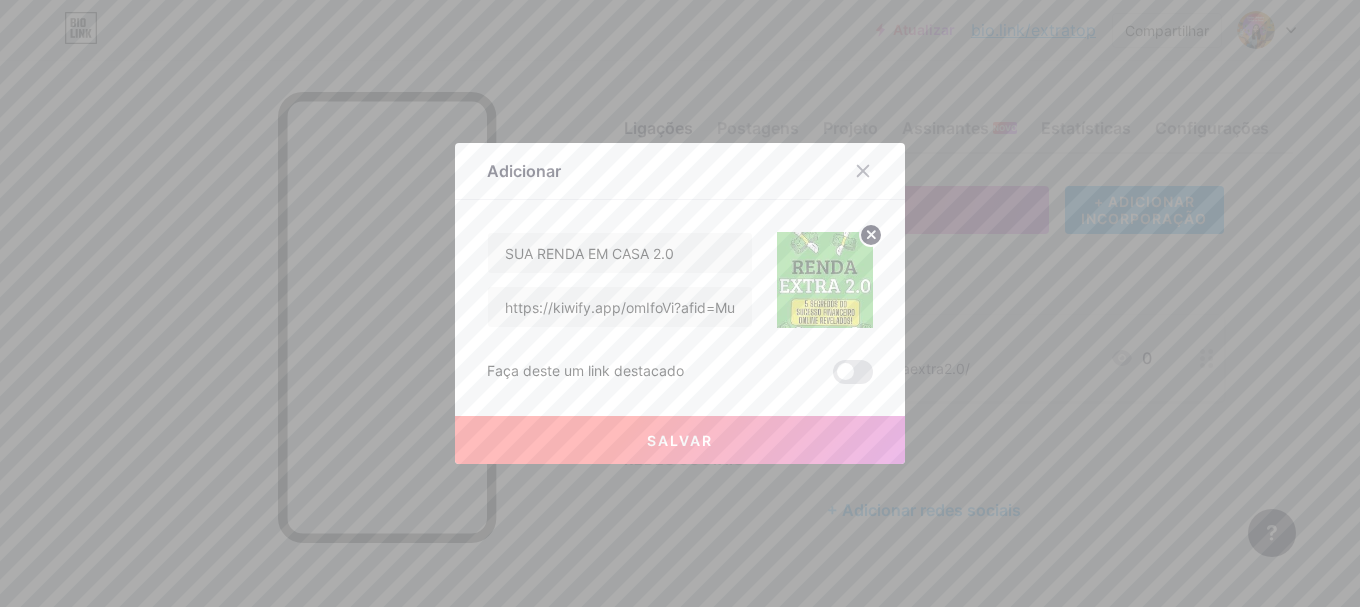 click on "Adicionar" at bounding box center [680, 176] 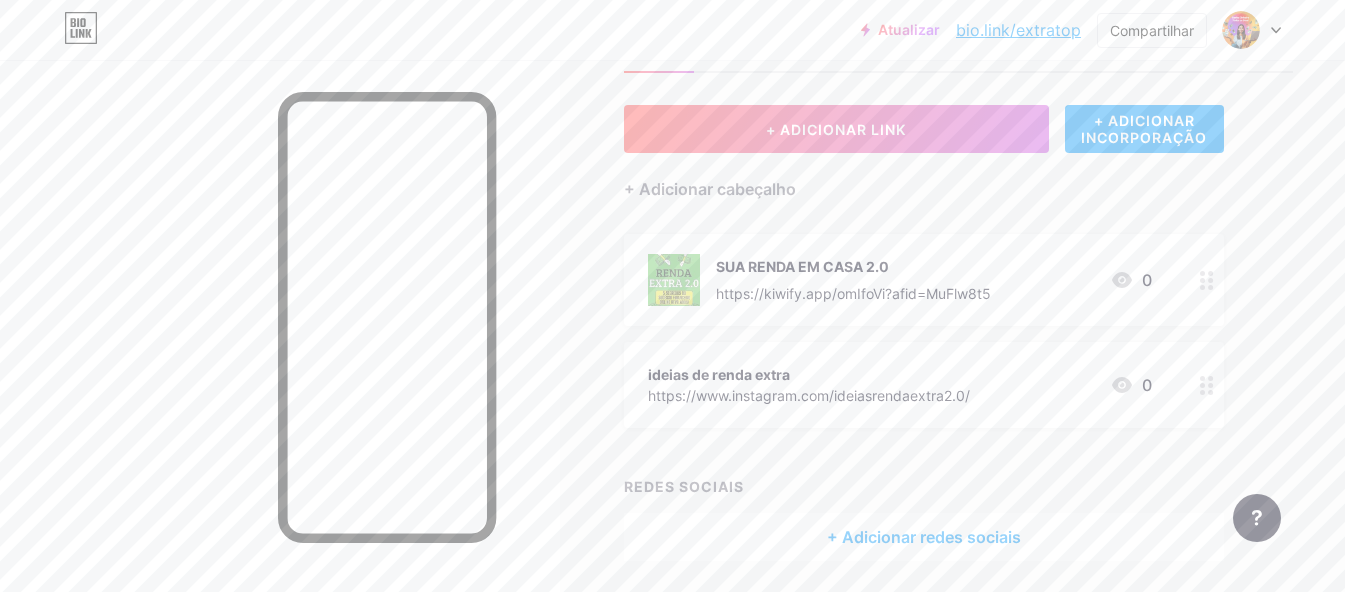 scroll, scrollTop: 0, scrollLeft: 0, axis: both 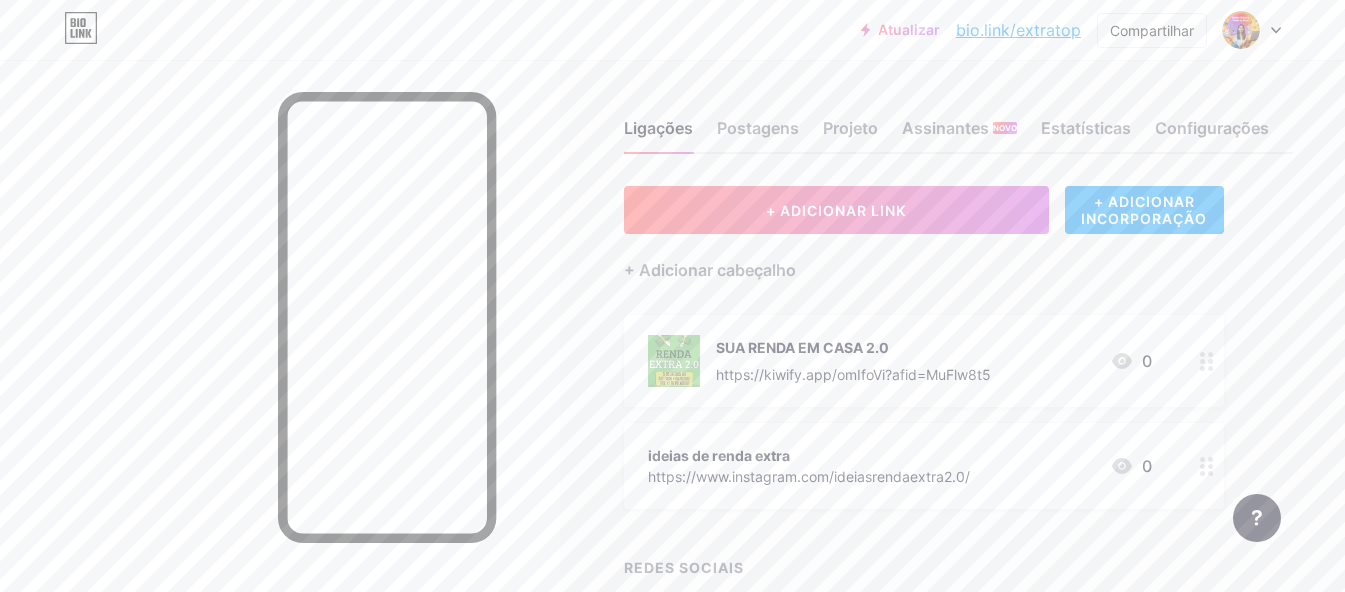 click on "bio.link/extratop" at bounding box center [1018, 30] 